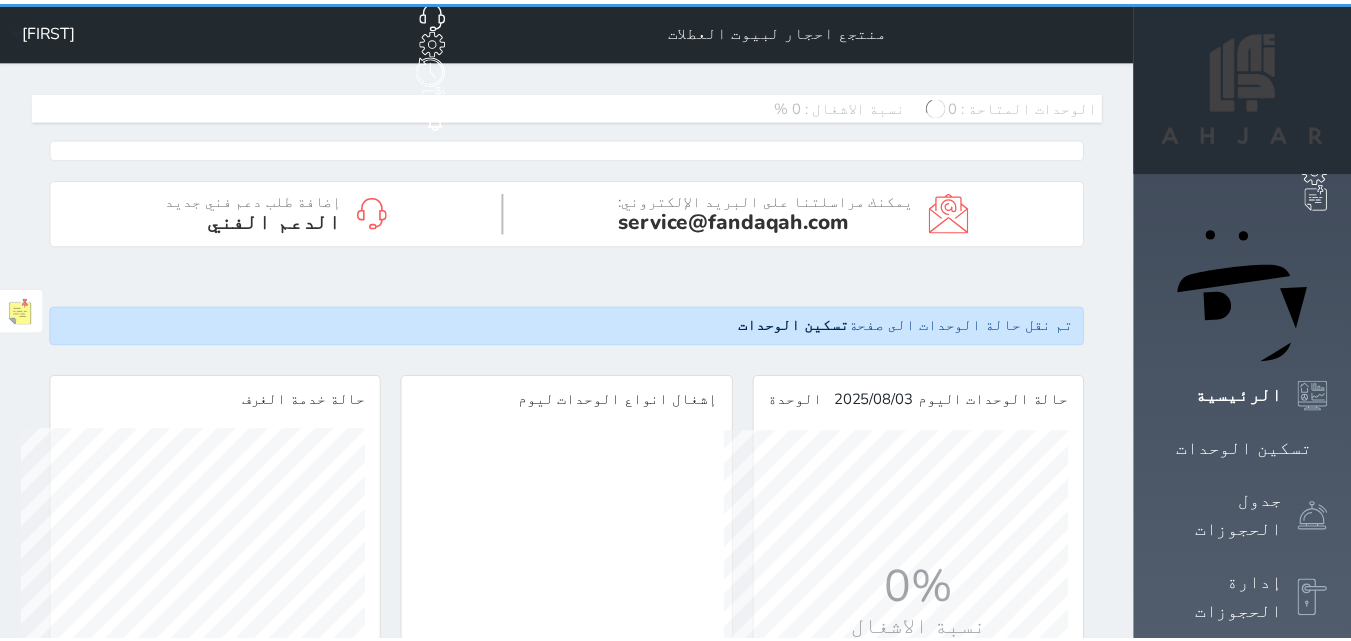 scroll, scrollTop: 0, scrollLeft: 0, axis: both 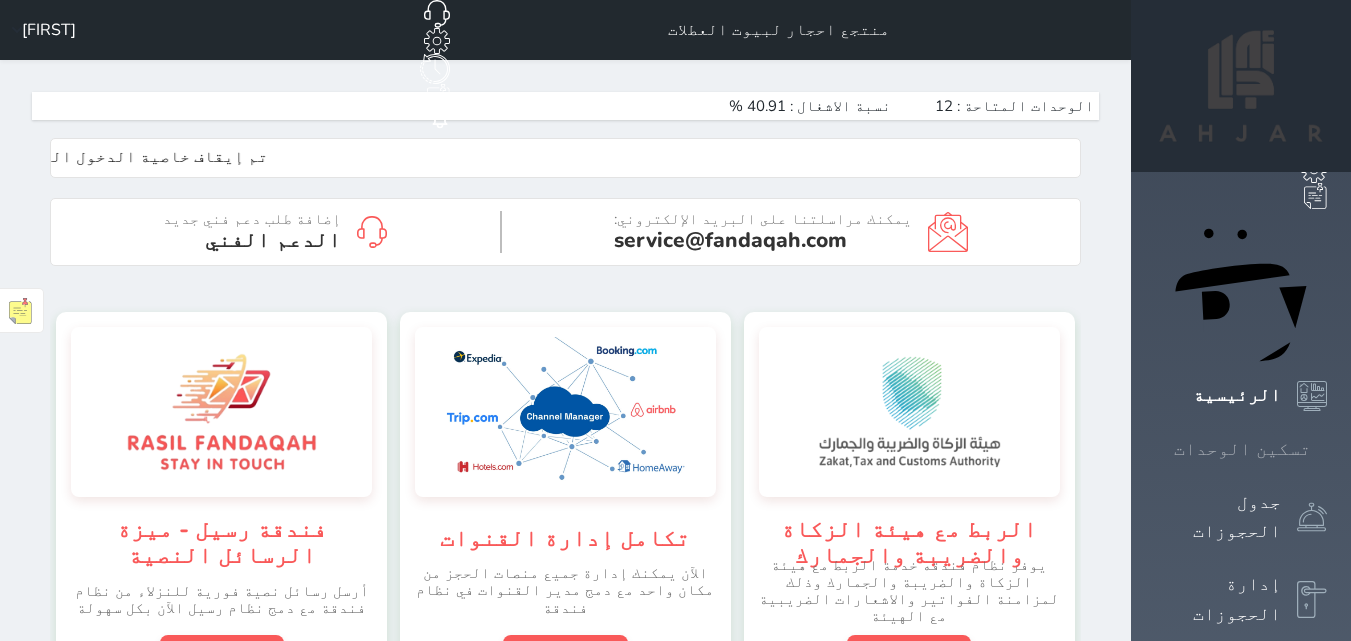 click on "تسكين الوحدات" at bounding box center [1242, 449] 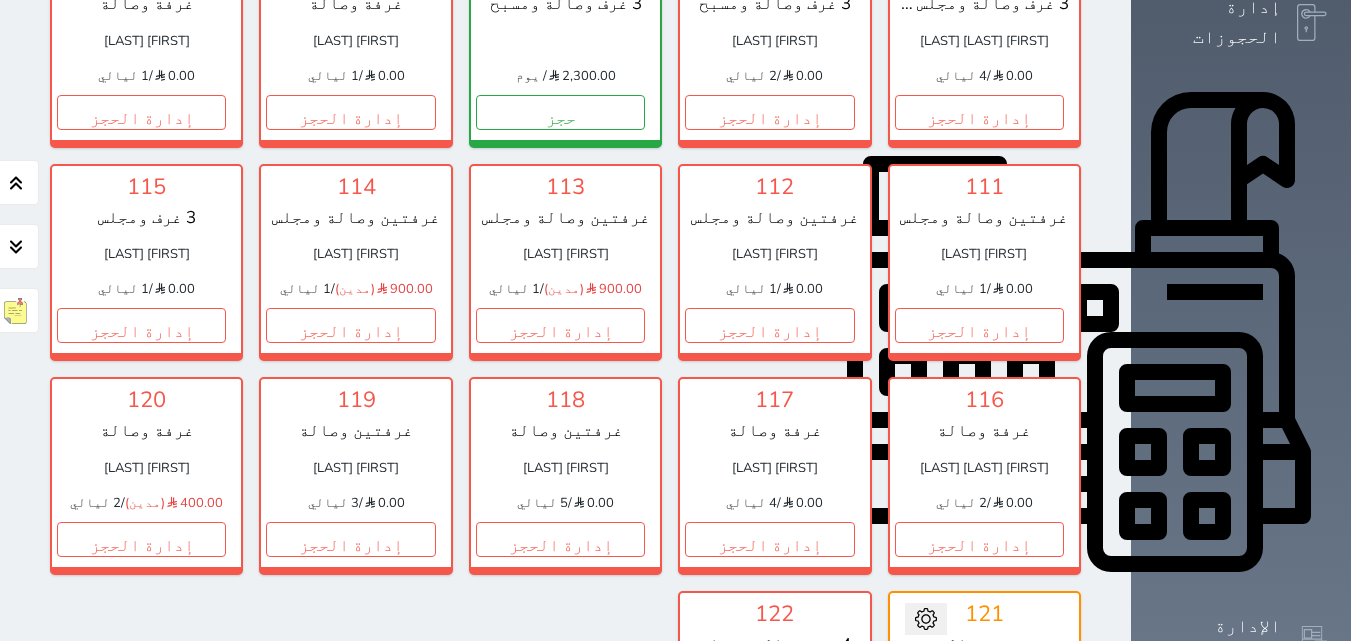scroll, scrollTop: 578, scrollLeft: 0, axis: vertical 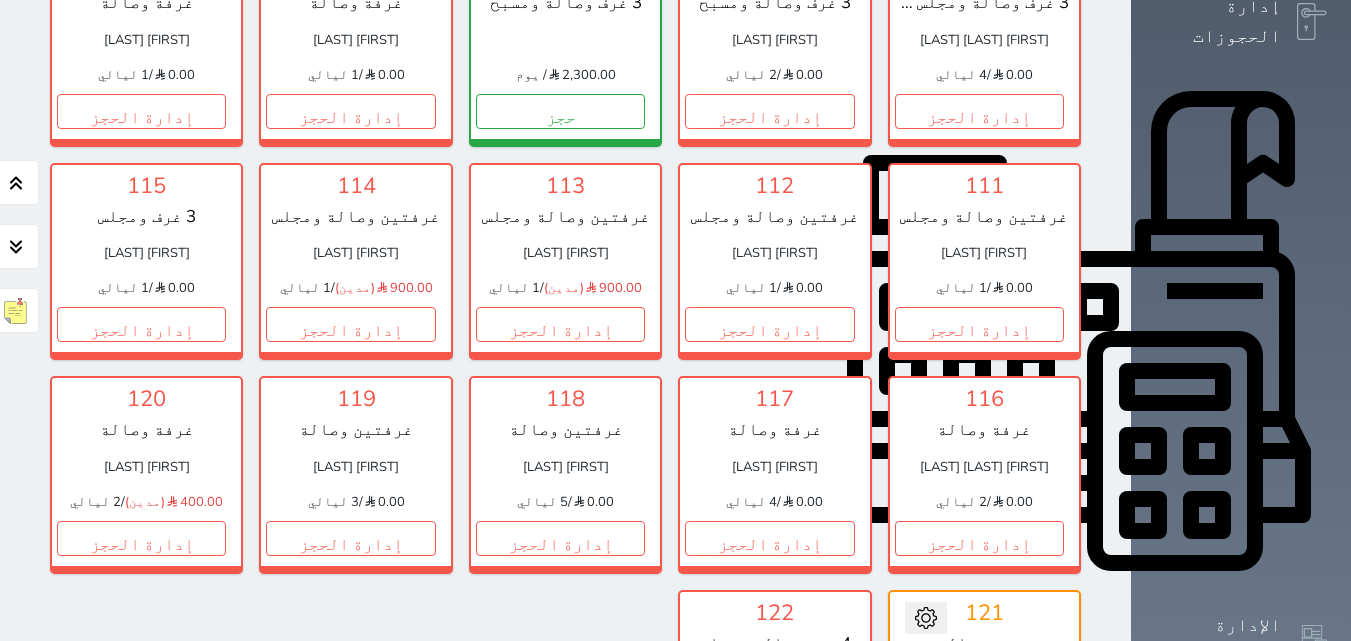 click on "التقارير" at bounding box center [1237, 921] 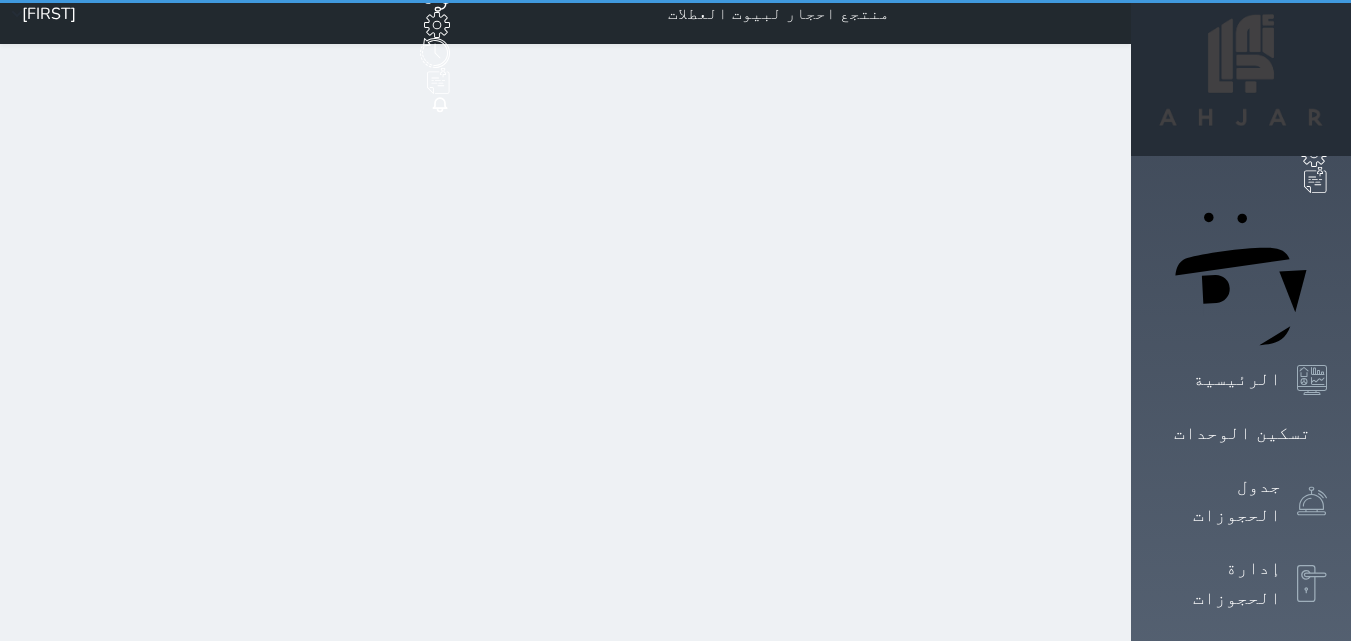 scroll, scrollTop: 0, scrollLeft: 0, axis: both 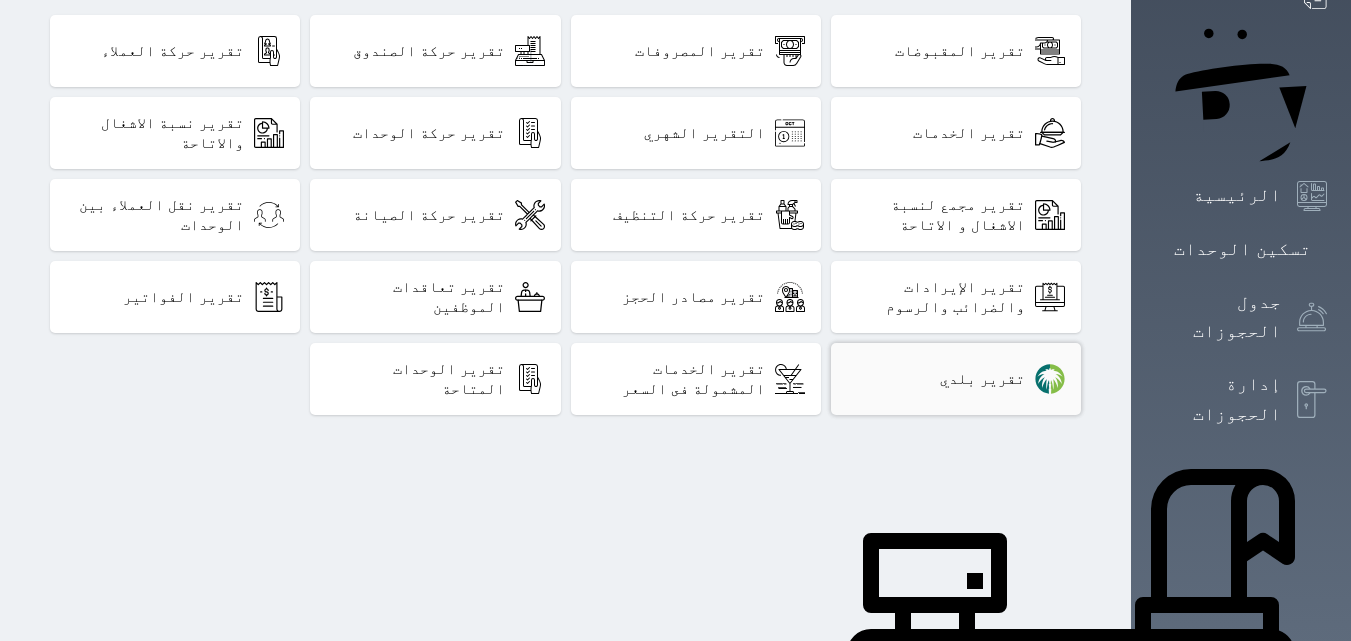 click on "تقرير بلدي" at bounding box center (956, 379) 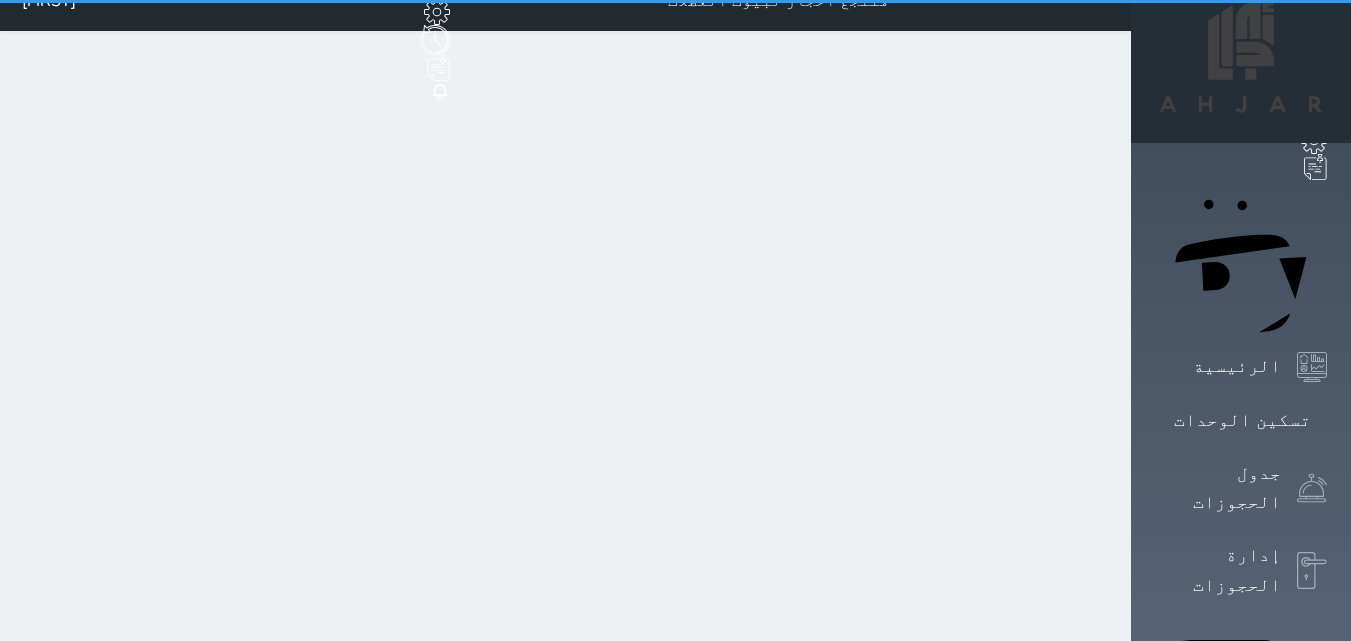 scroll, scrollTop: 0, scrollLeft: 0, axis: both 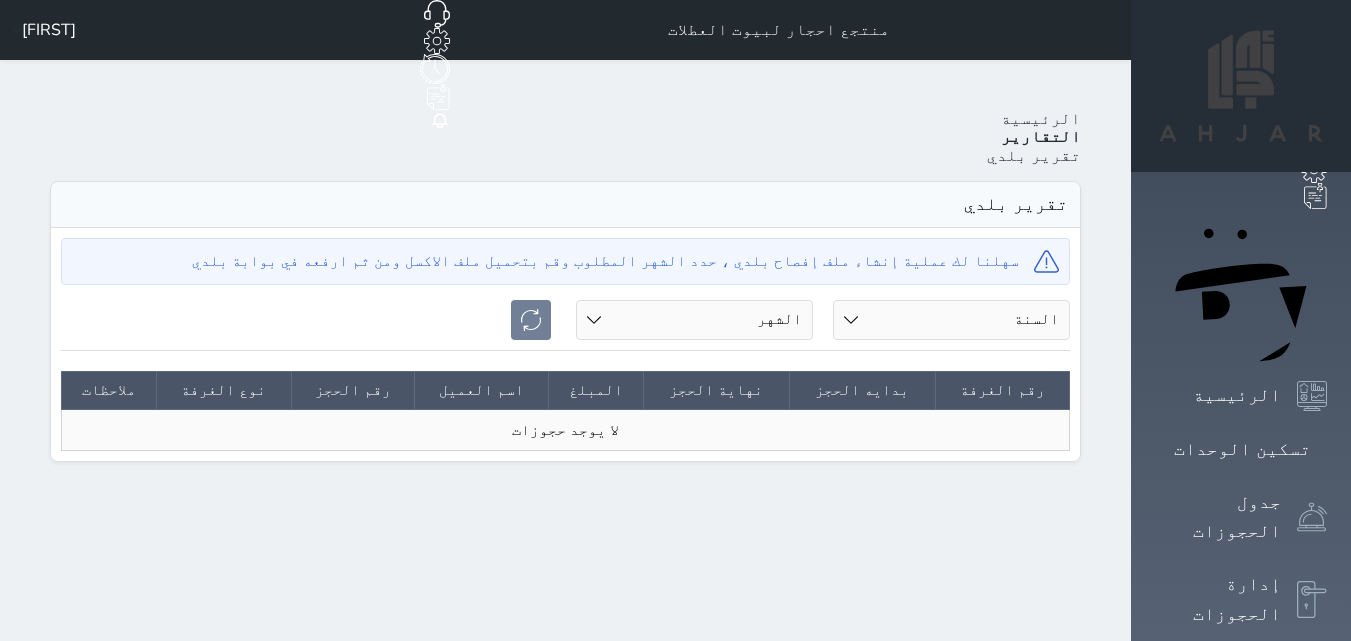 click on "الشهر   يناير فبراير مارس أبريل مايو يونيو يوليو أغسطس سبتمبر أكتوبر نوفمبر ديسمبر" at bounding box center (694, 320) 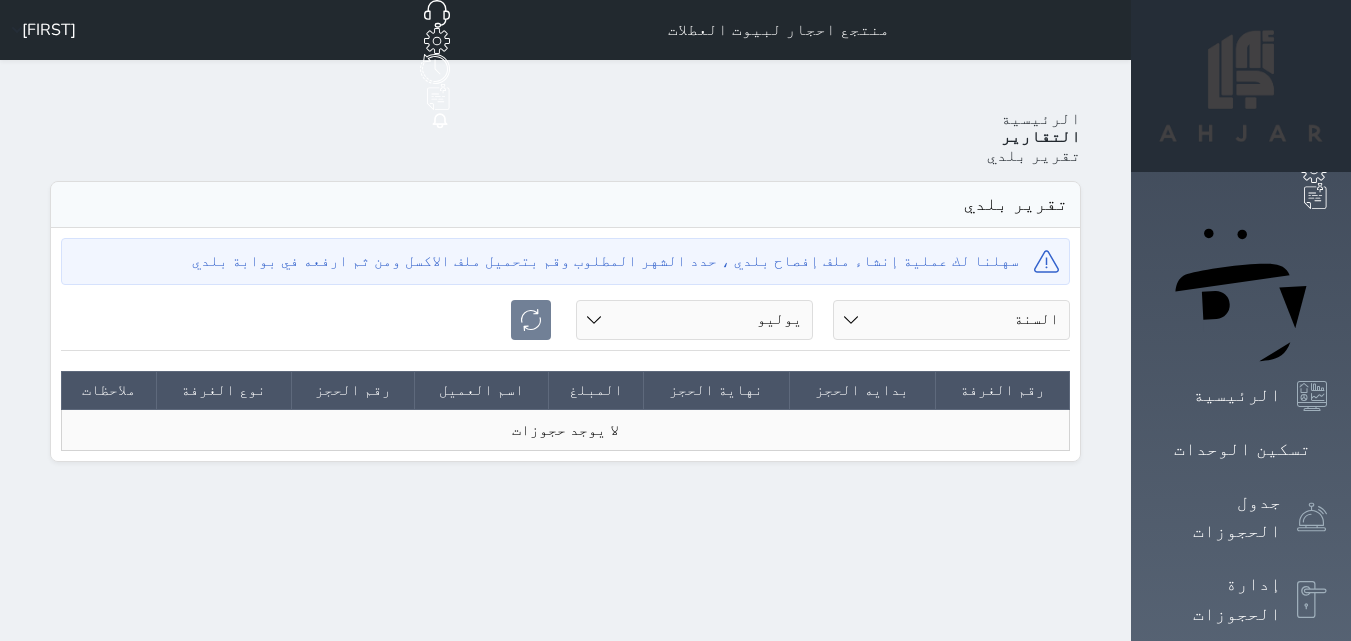click on "الشهر   يناير فبراير مارس أبريل مايو يونيو يوليو أغسطس سبتمبر أكتوبر نوفمبر ديسمبر" at bounding box center (694, 320) 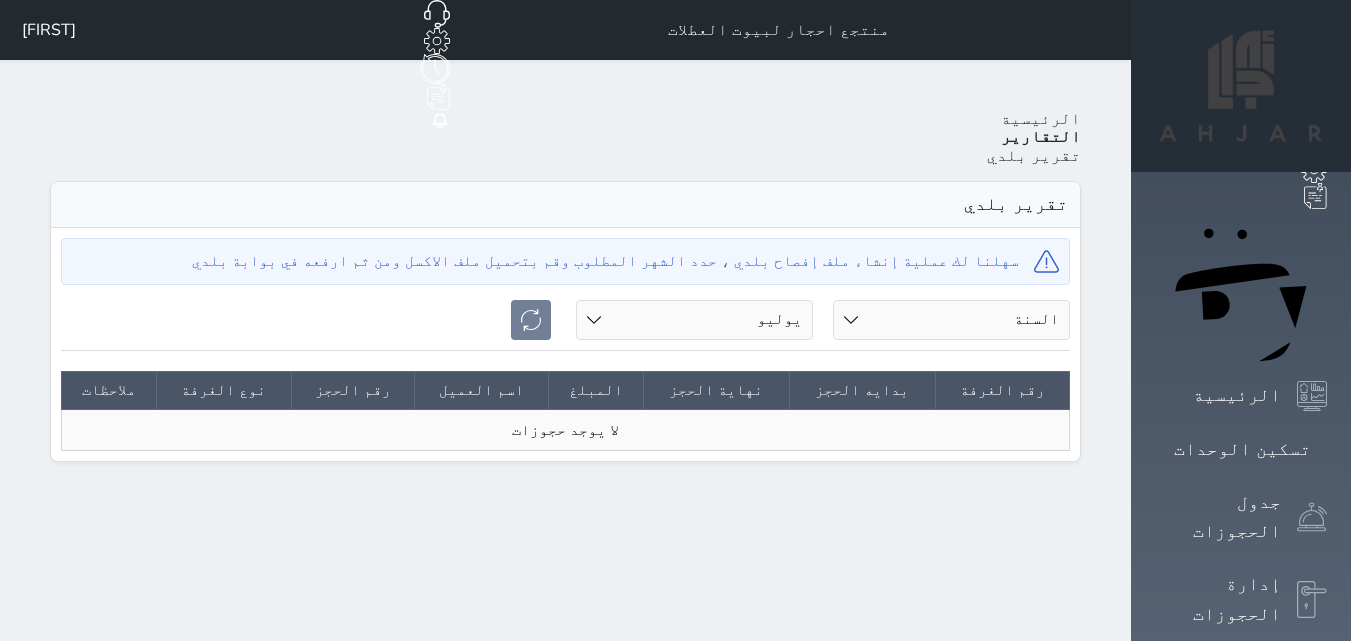 click on "السنة   2020 2021 2022 2023 2024 2025" at bounding box center (951, 320) 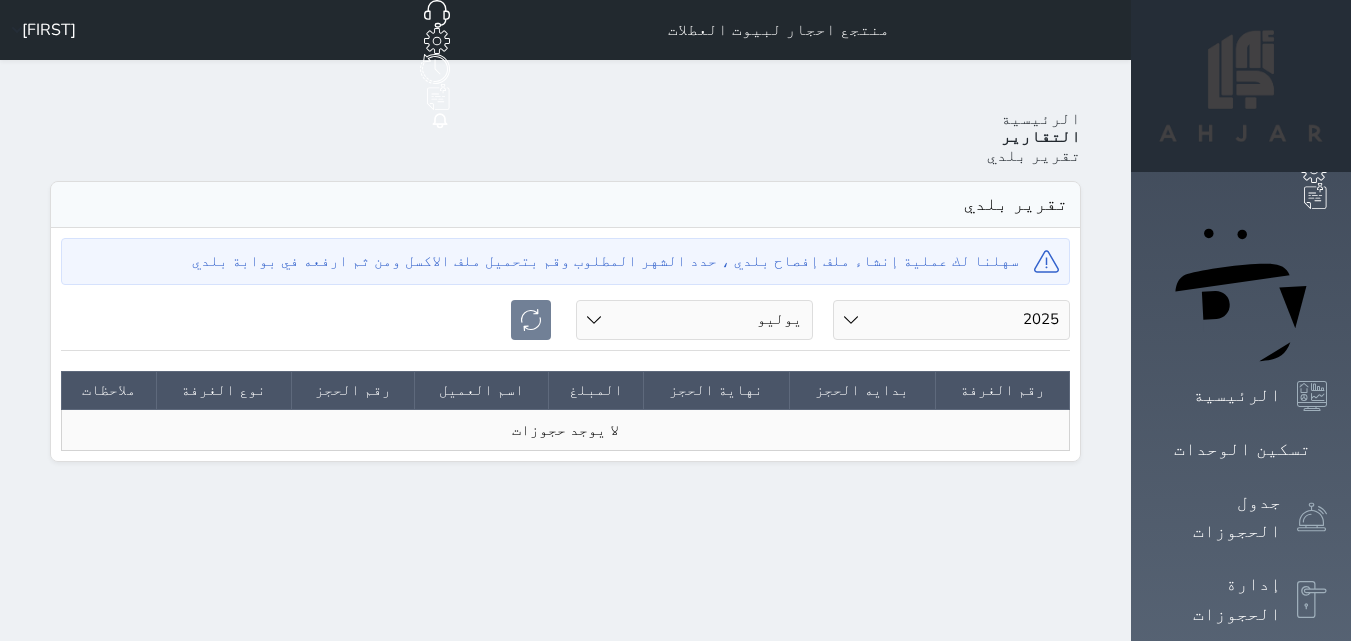 click on "السنة   2020 2021 2022 2023 2024 2025" at bounding box center [951, 320] 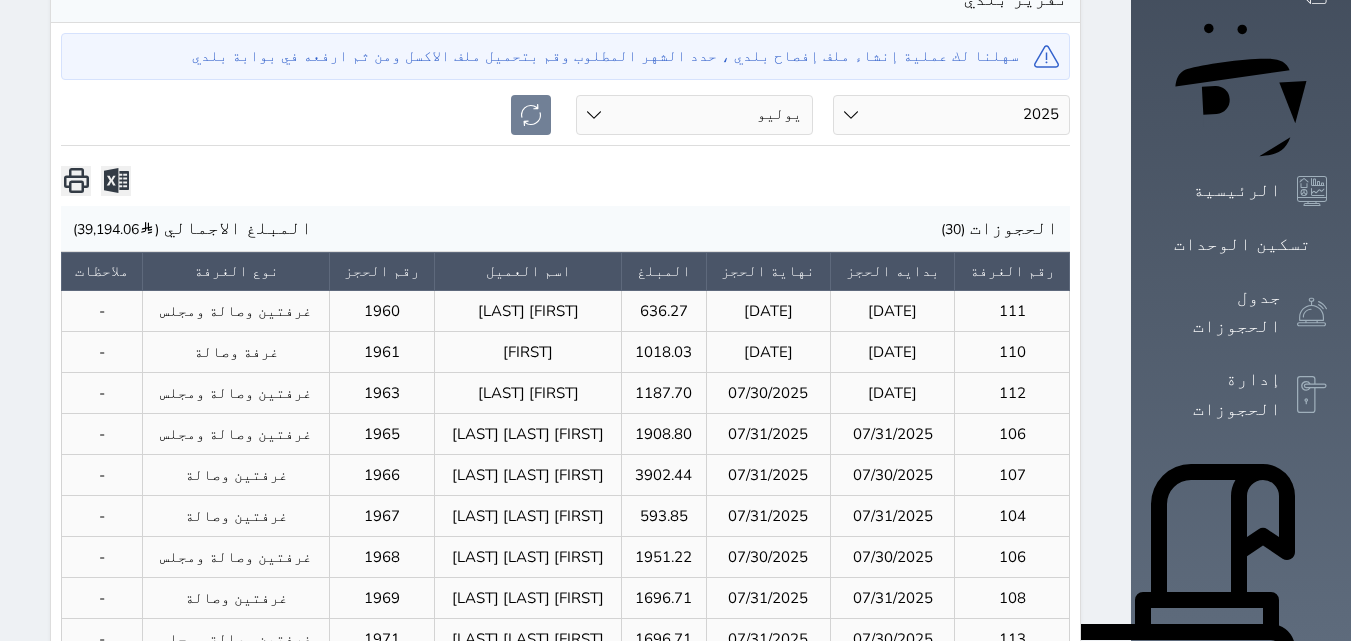 scroll, scrollTop: 203, scrollLeft: 0, axis: vertical 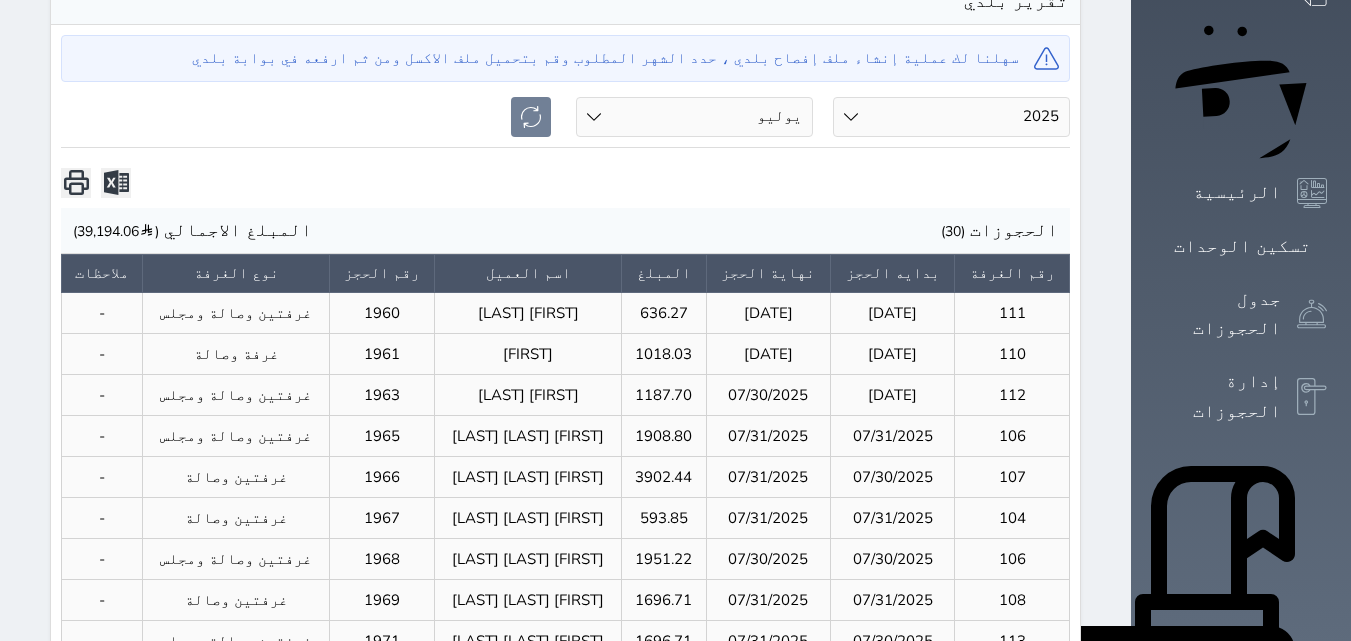 click on "1018.03" at bounding box center (664, 353) 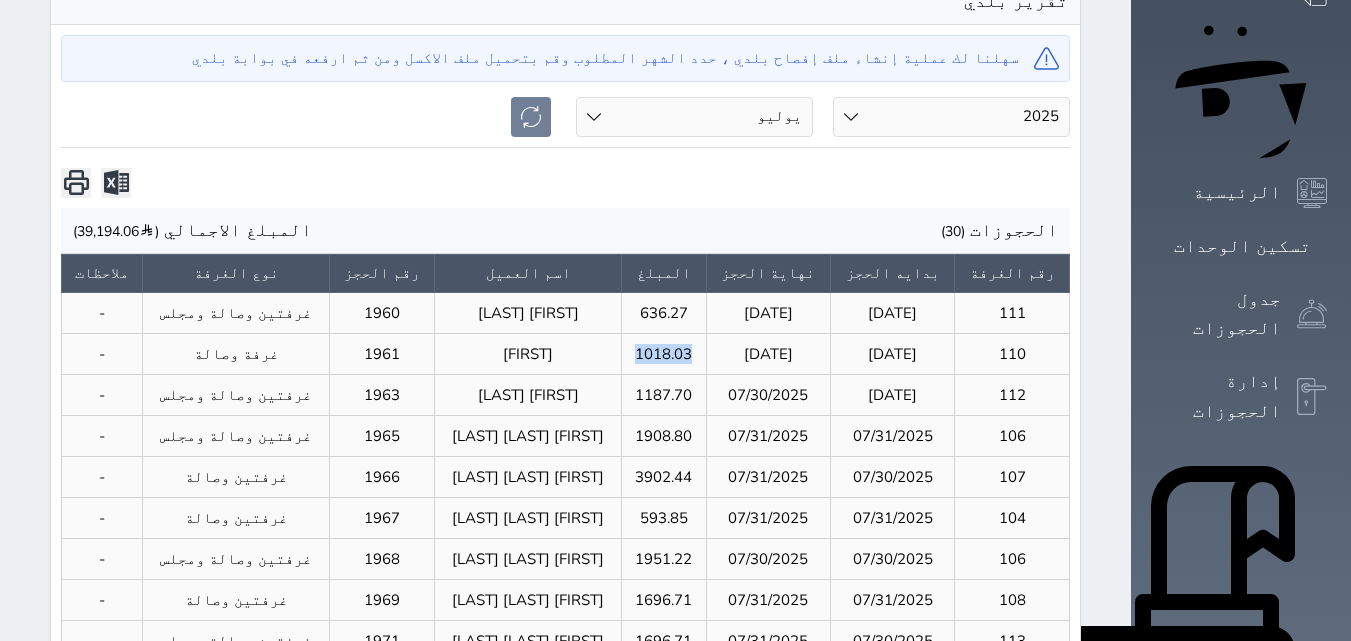 click on "1018.03" at bounding box center (664, 353) 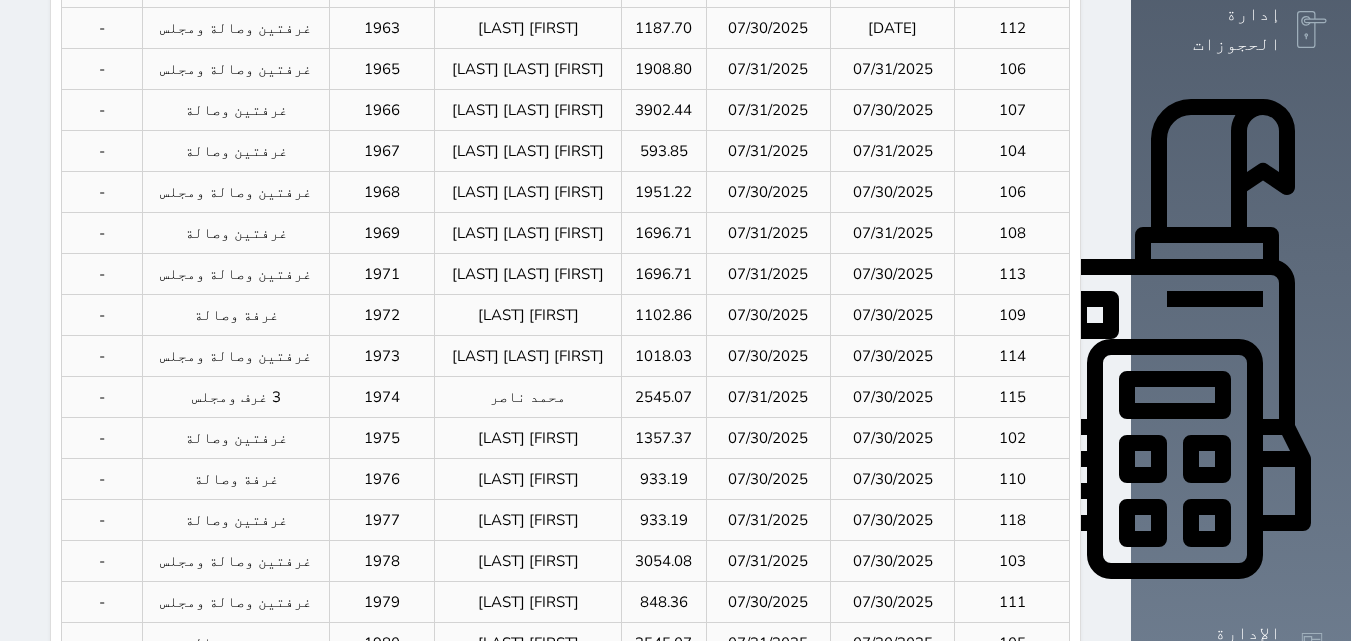 scroll, scrollTop: 703, scrollLeft: 0, axis: vertical 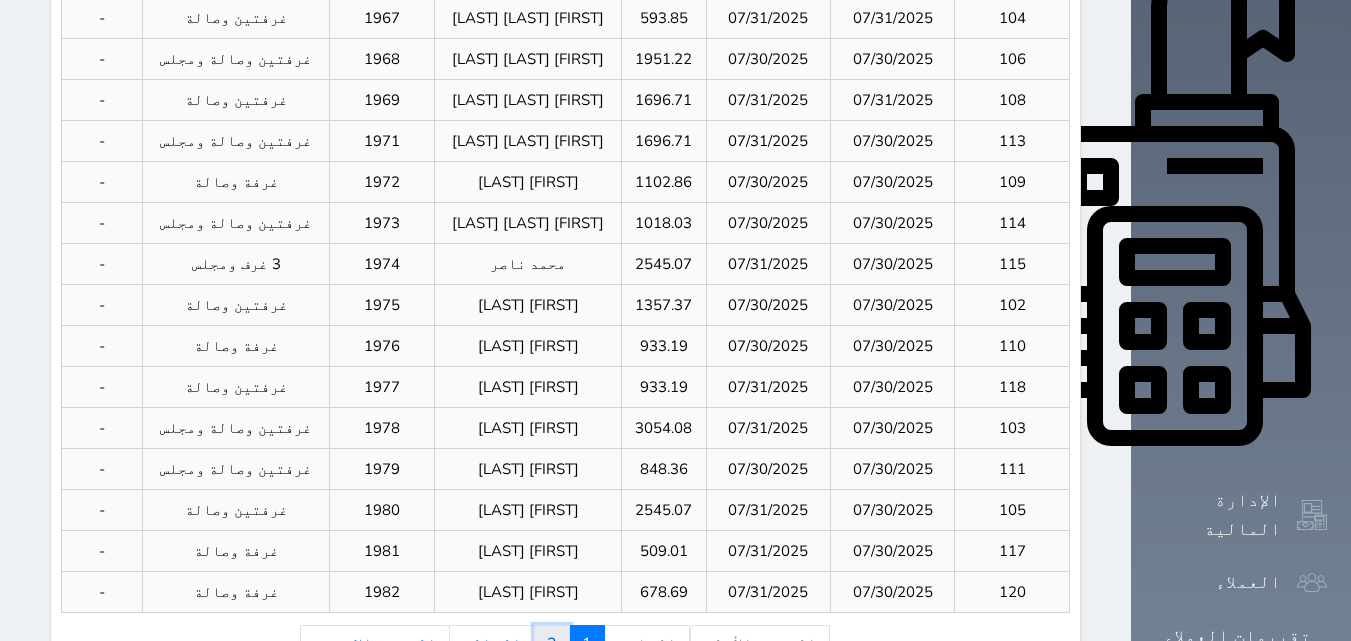 click on "2" at bounding box center (552, 644) 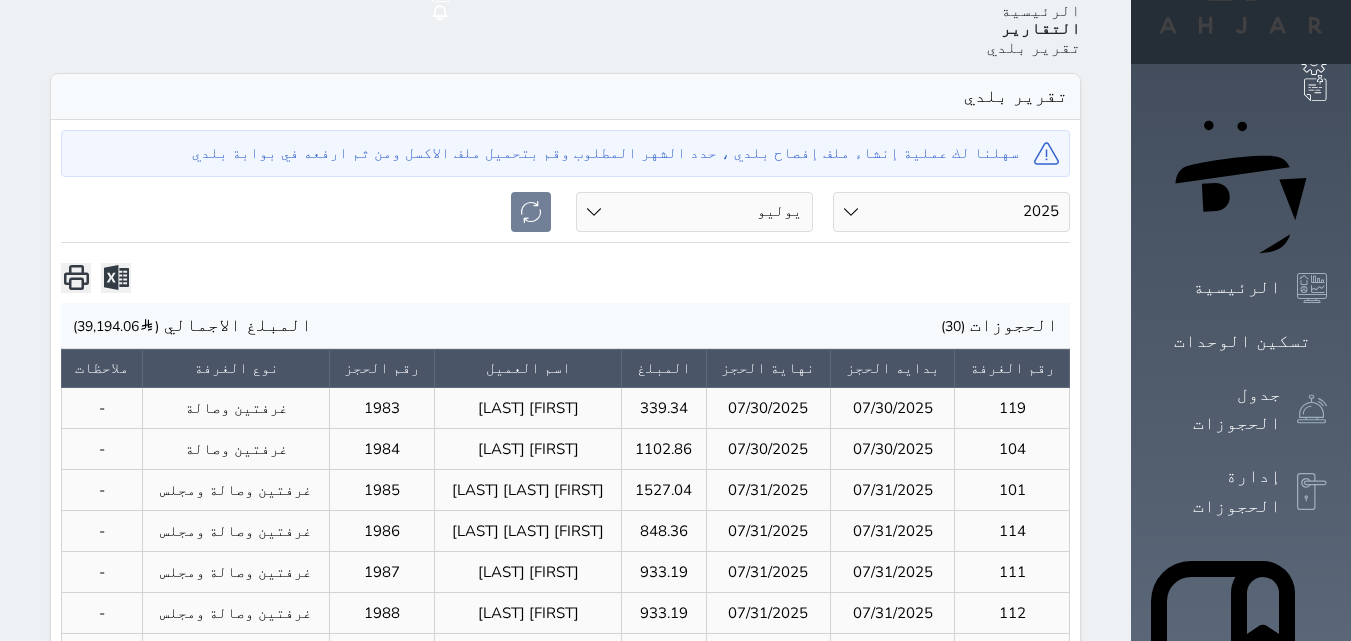 scroll, scrollTop: 100, scrollLeft: 0, axis: vertical 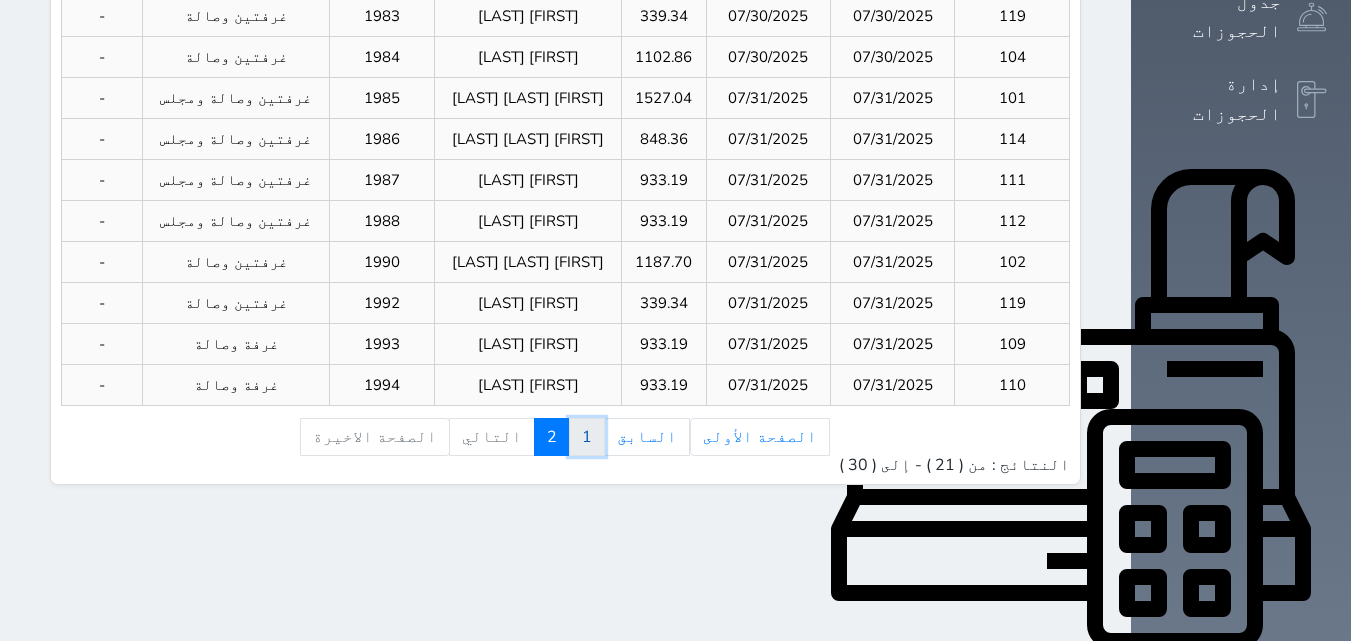 click on "1" at bounding box center [587, 437] 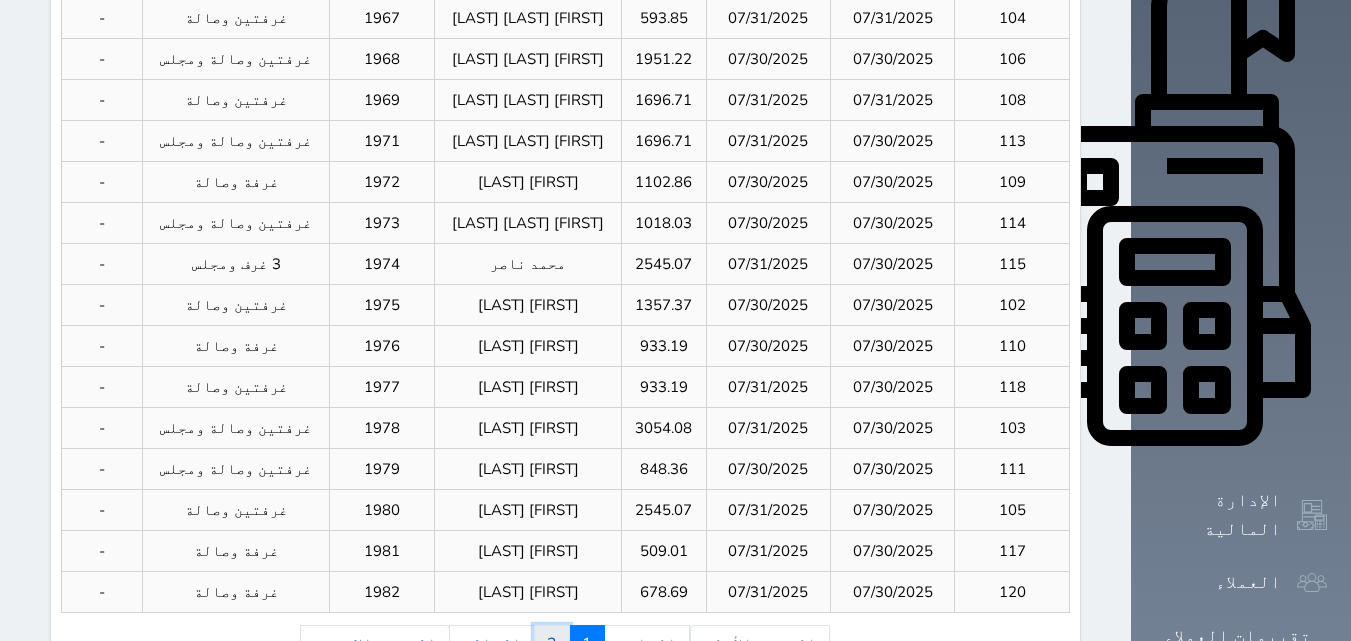 click on "2" at bounding box center [552, 644] 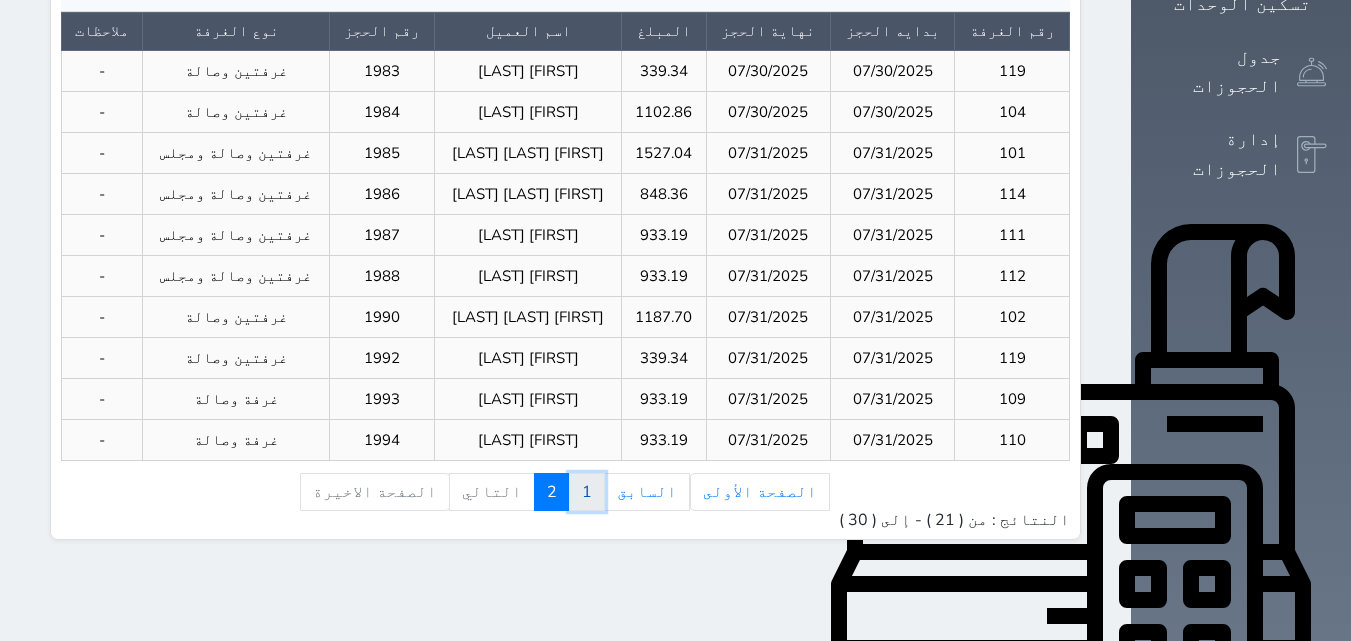 click on "1" at bounding box center (587, 492) 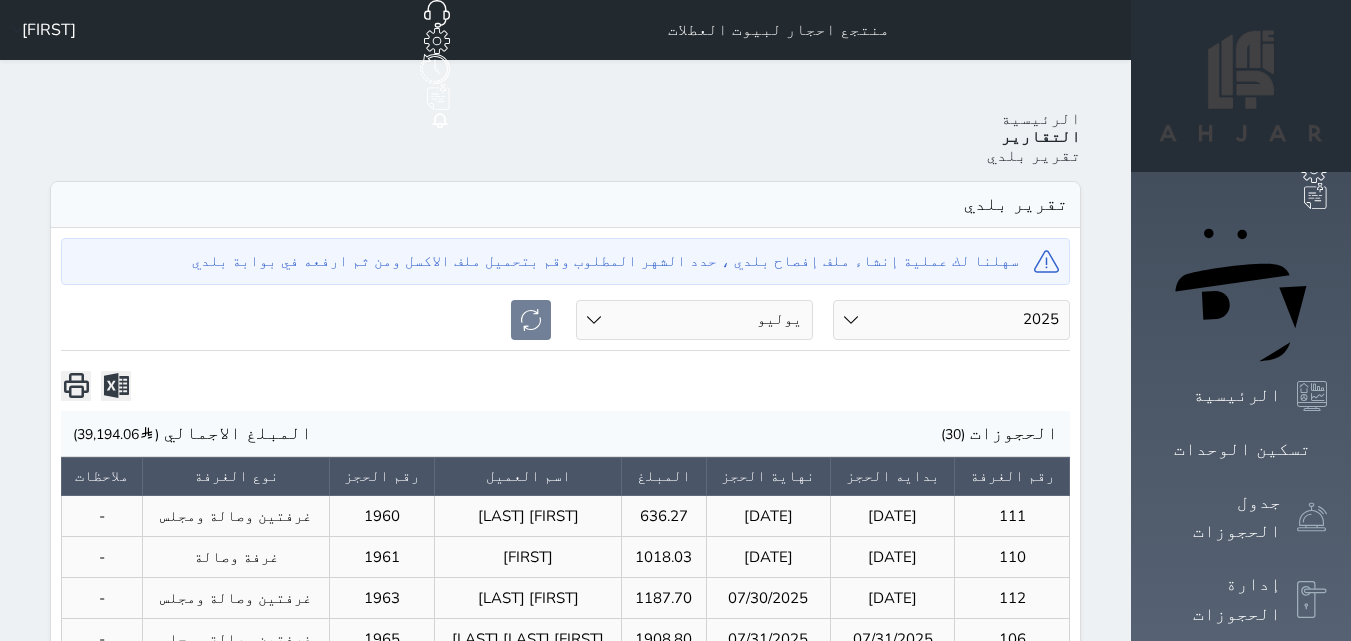 click at bounding box center [116, 386] 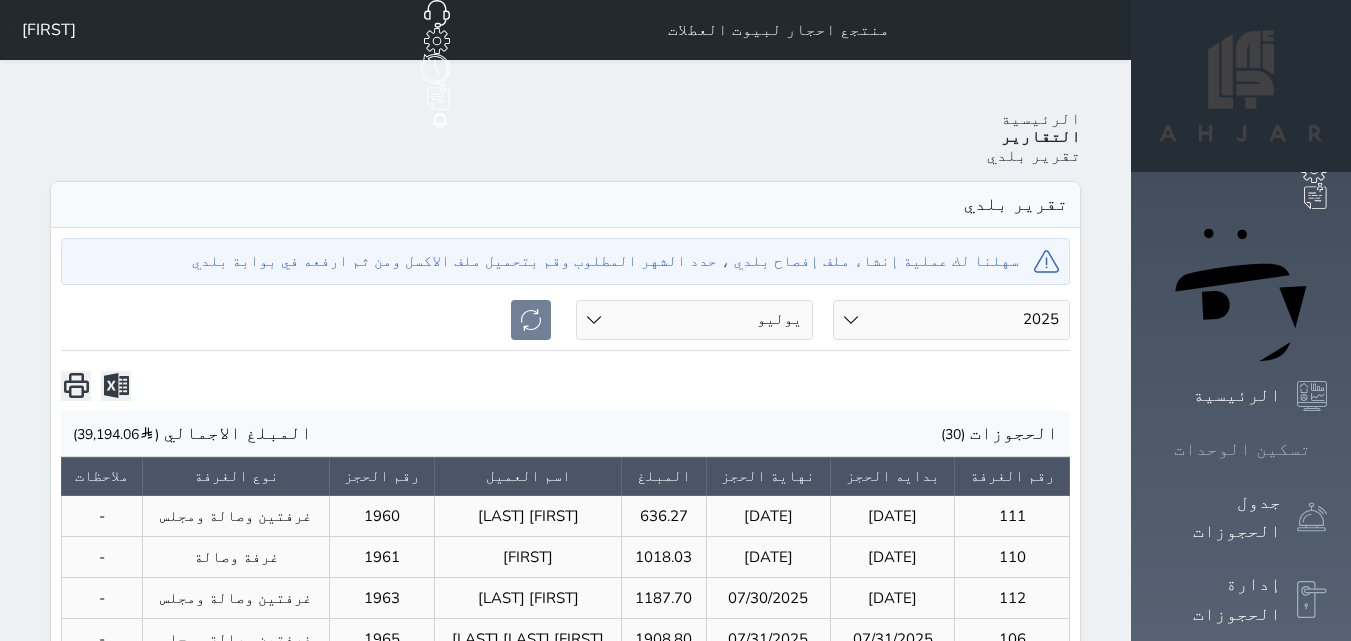 click 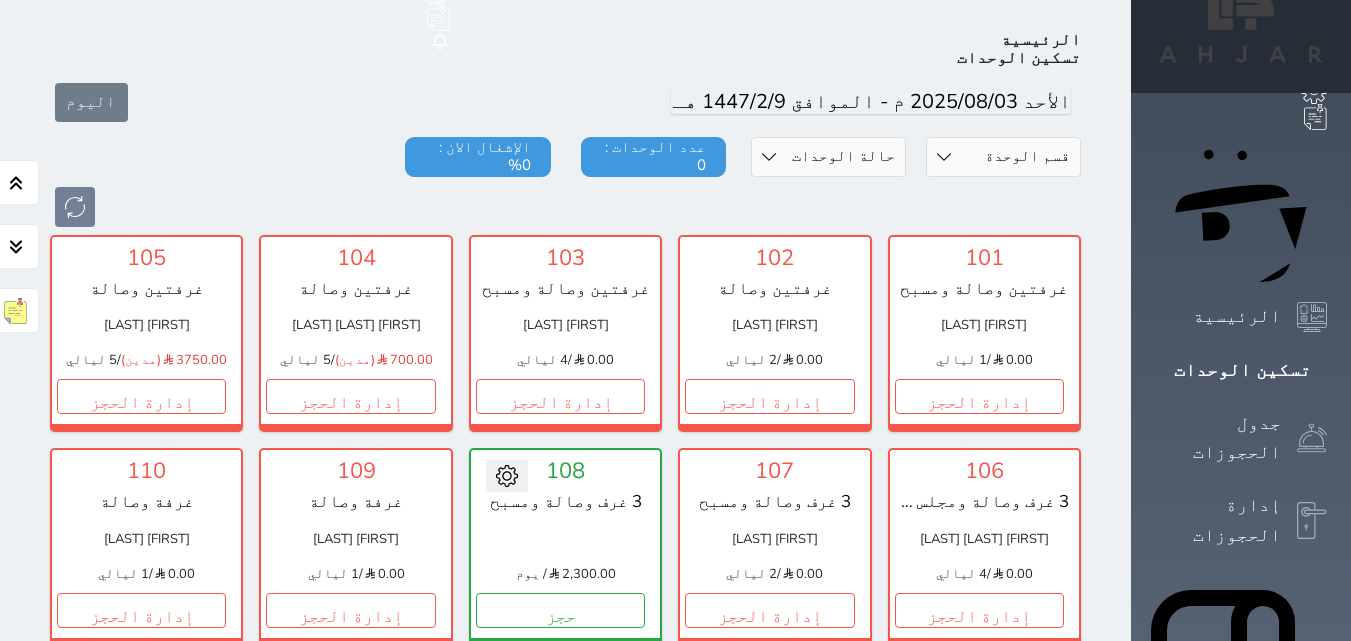 scroll, scrollTop: 78, scrollLeft: 0, axis: vertical 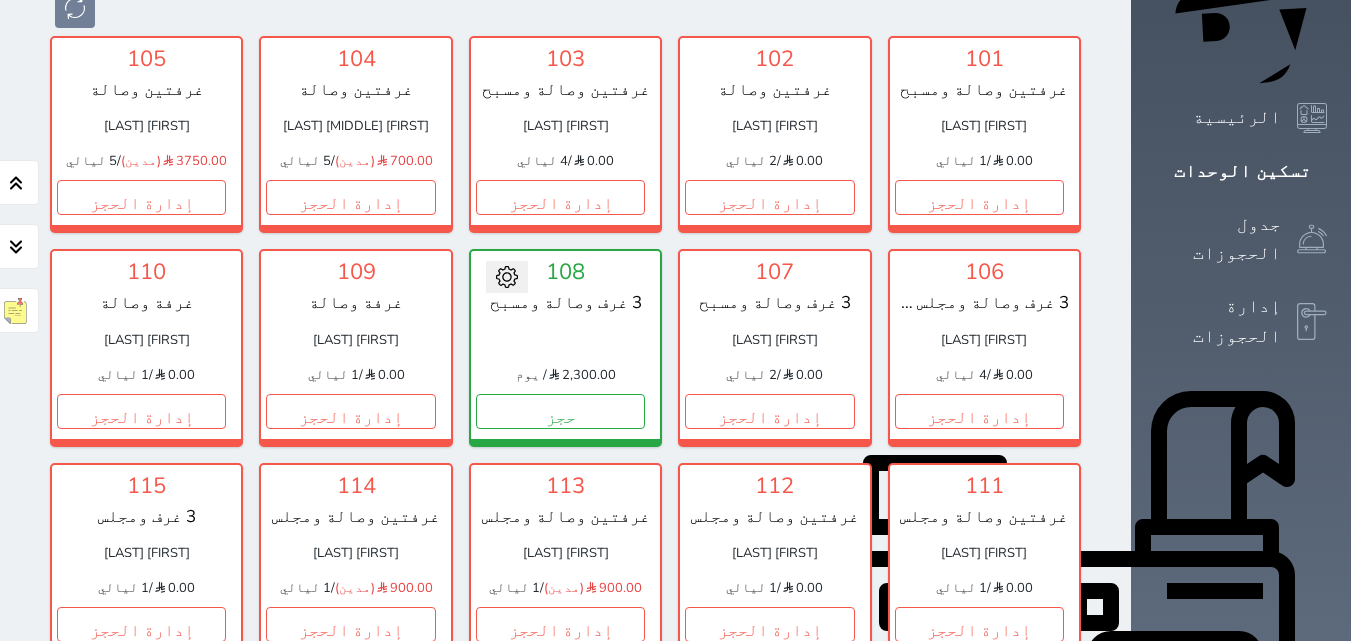 click on "2,300.00
/ يوم" at bounding box center [565, 376] 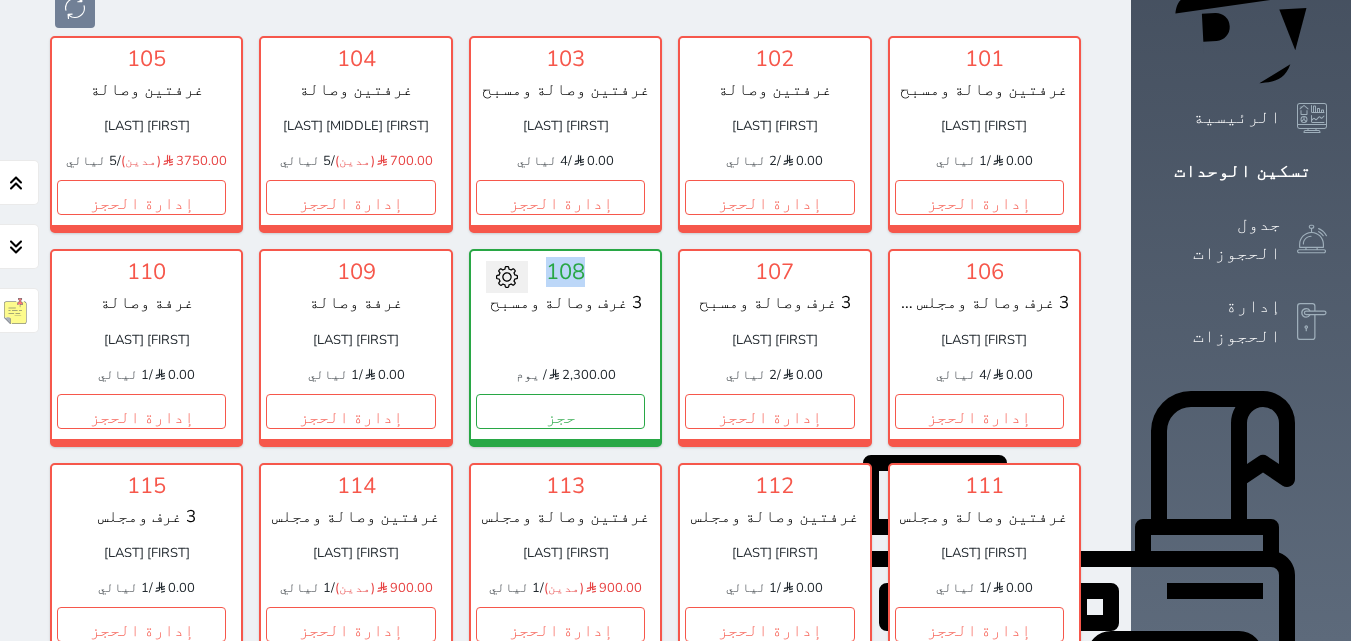 drag, startPoint x: 972, startPoint y: 256, endPoint x: 879, endPoint y: 242, distance: 94.04786 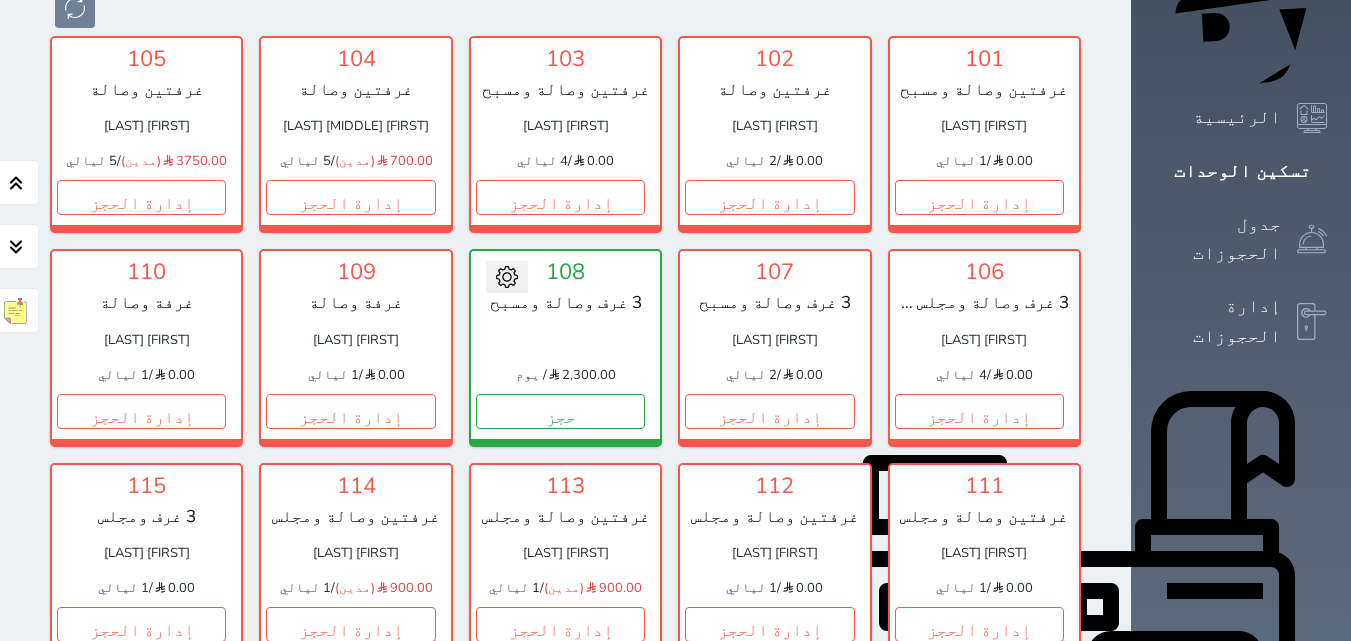 click on "3 غرف وصالة ومسبح" at bounding box center [565, 303] 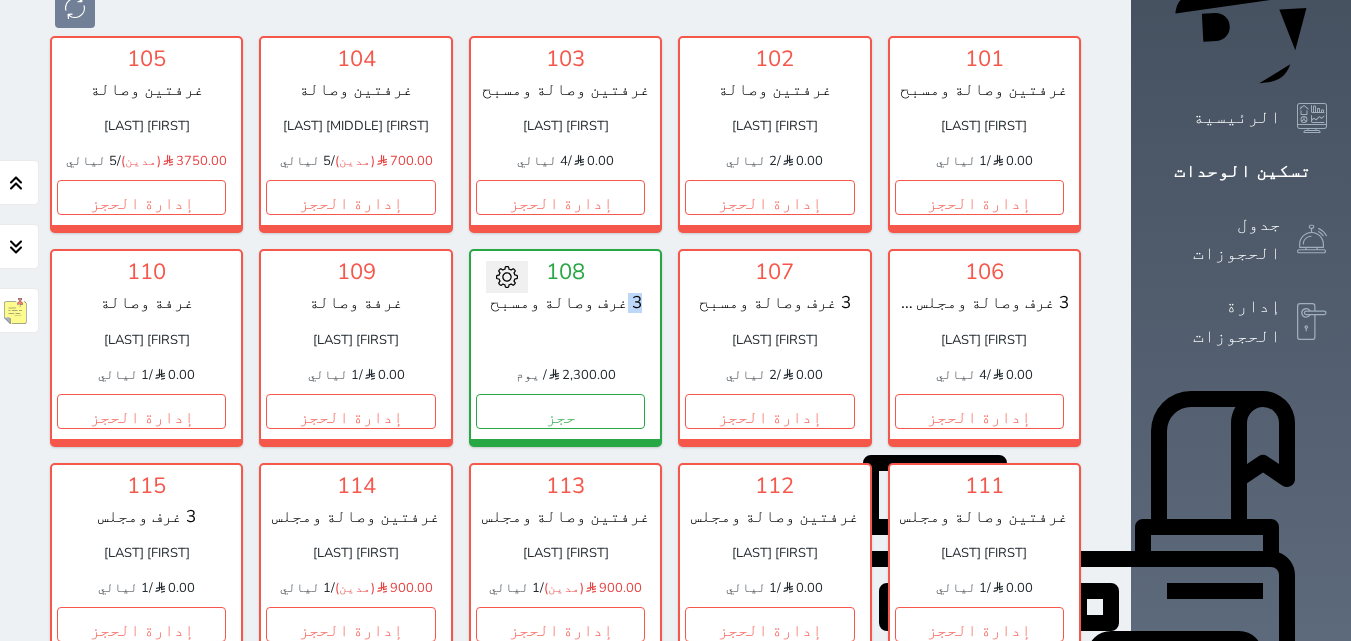 click on "3 غرف وصالة ومسبح" at bounding box center (565, 303) 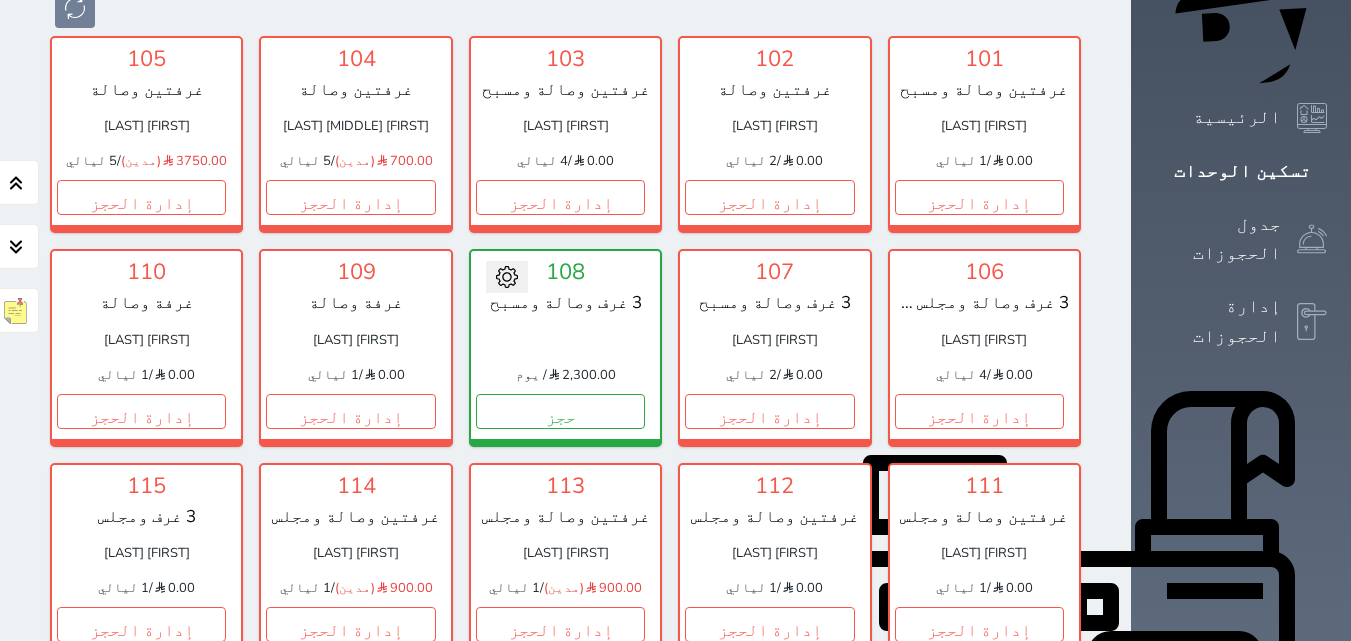 click on "3 غرف وصالة ومسبح" at bounding box center [565, 303] 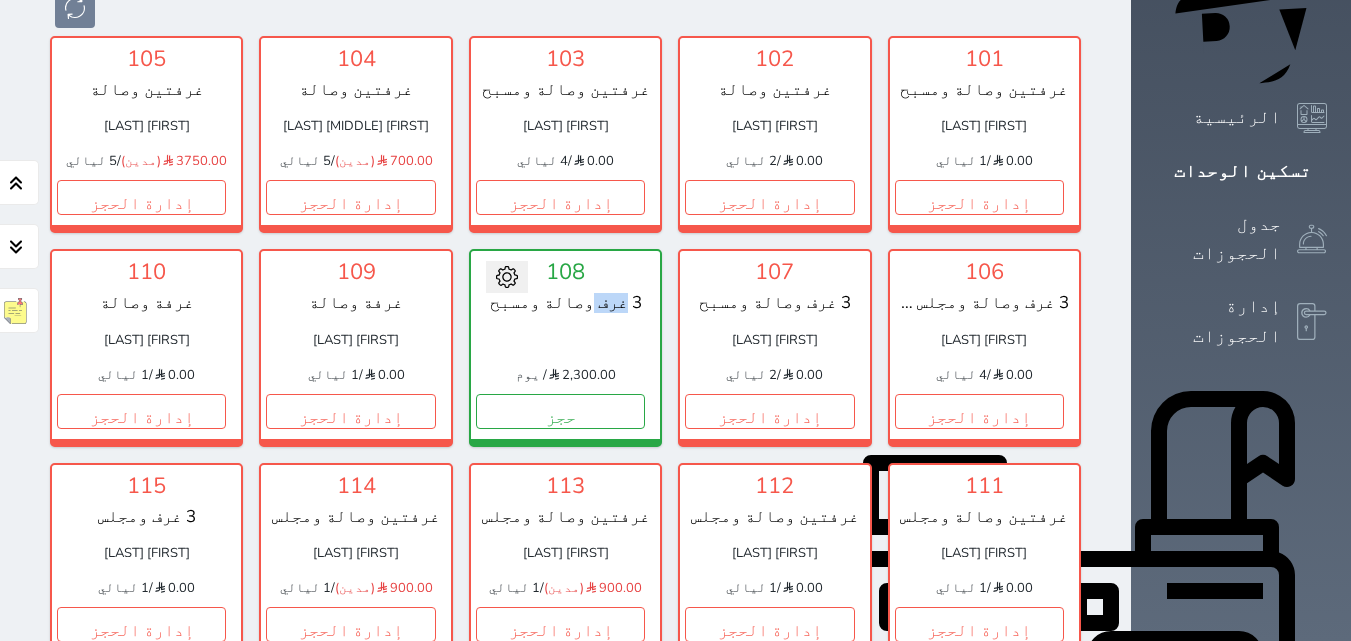 click on "3 غرف وصالة ومسبح" at bounding box center (565, 303) 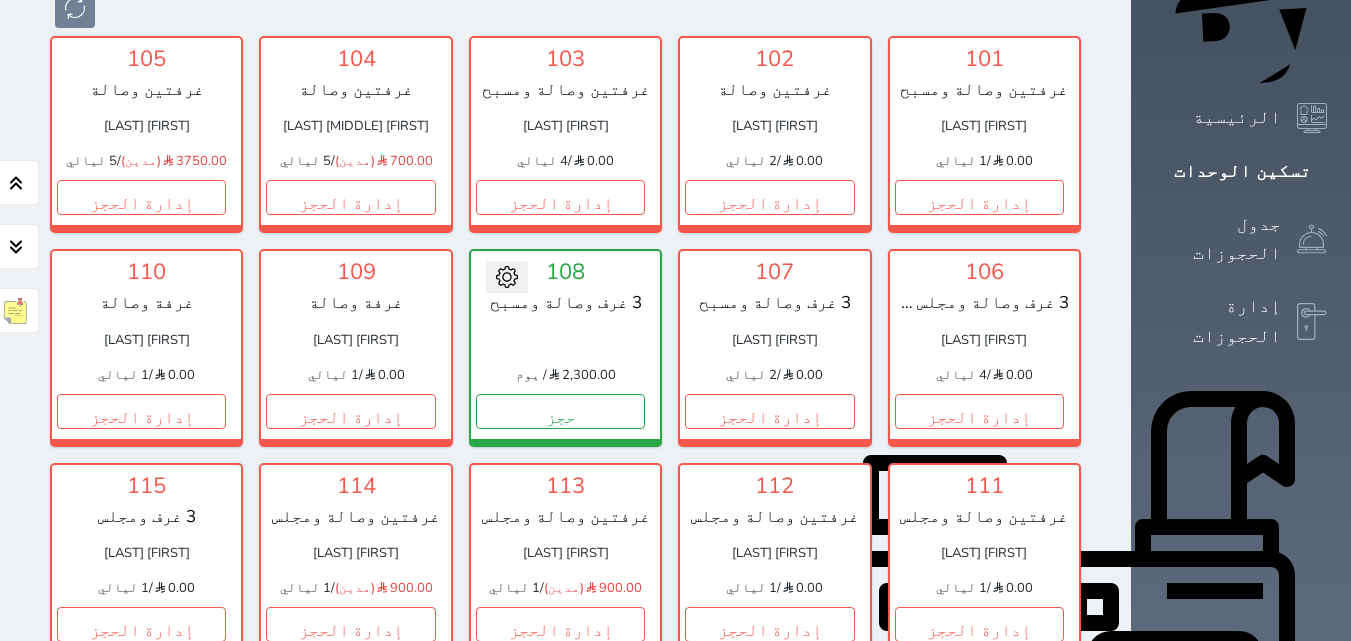 click on "3 غرف وصالة ومسبح" at bounding box center (565, 303) 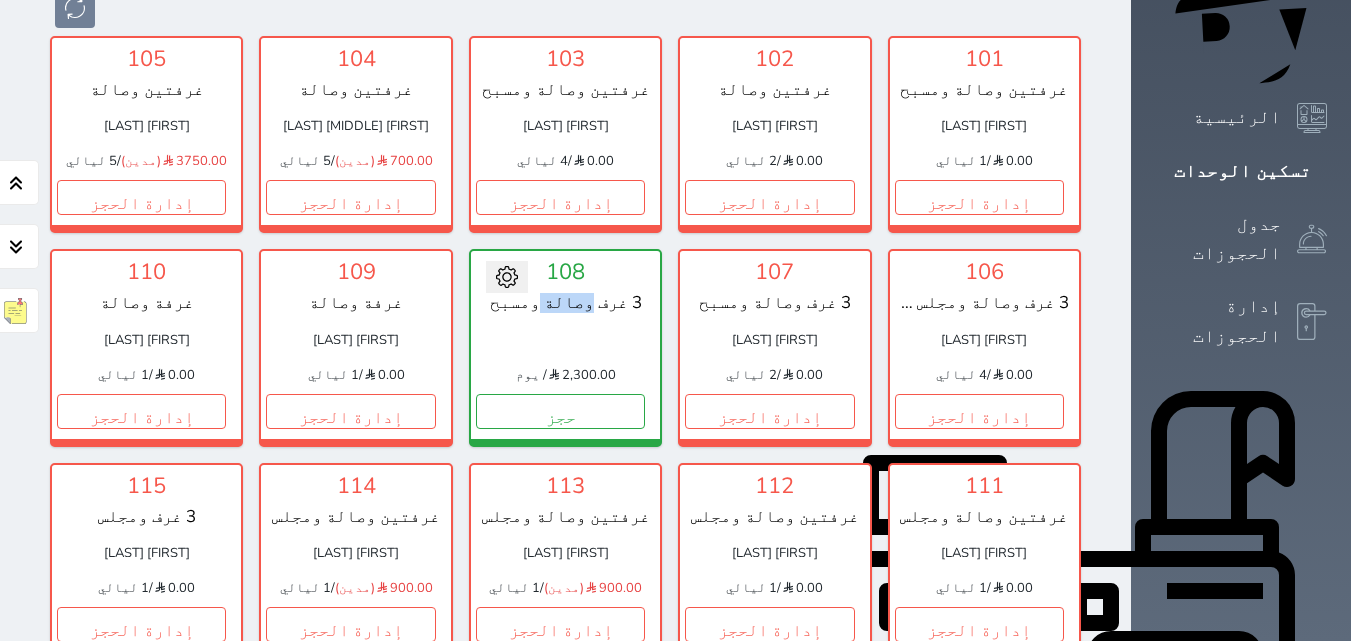 click on "3 غرف وصالة ومسبح" at bounding box center [565, 303] 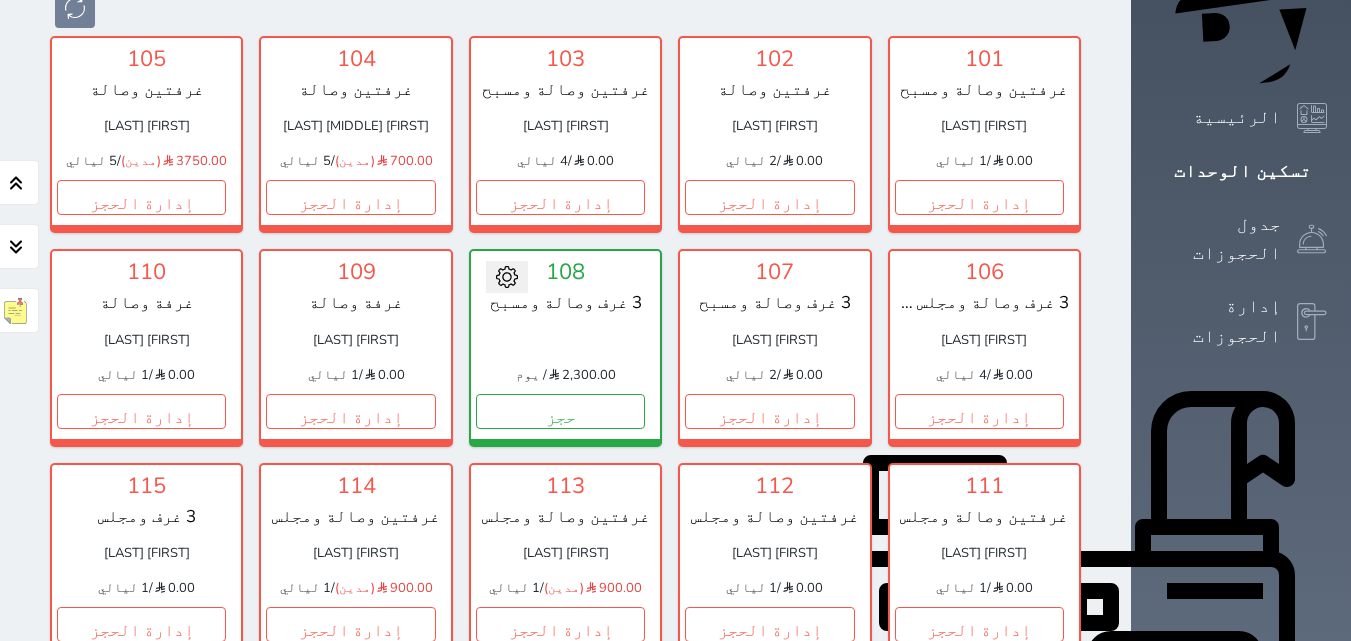 click on "3 غرف وصالة ومسبح" at bounding box center (565, 303) 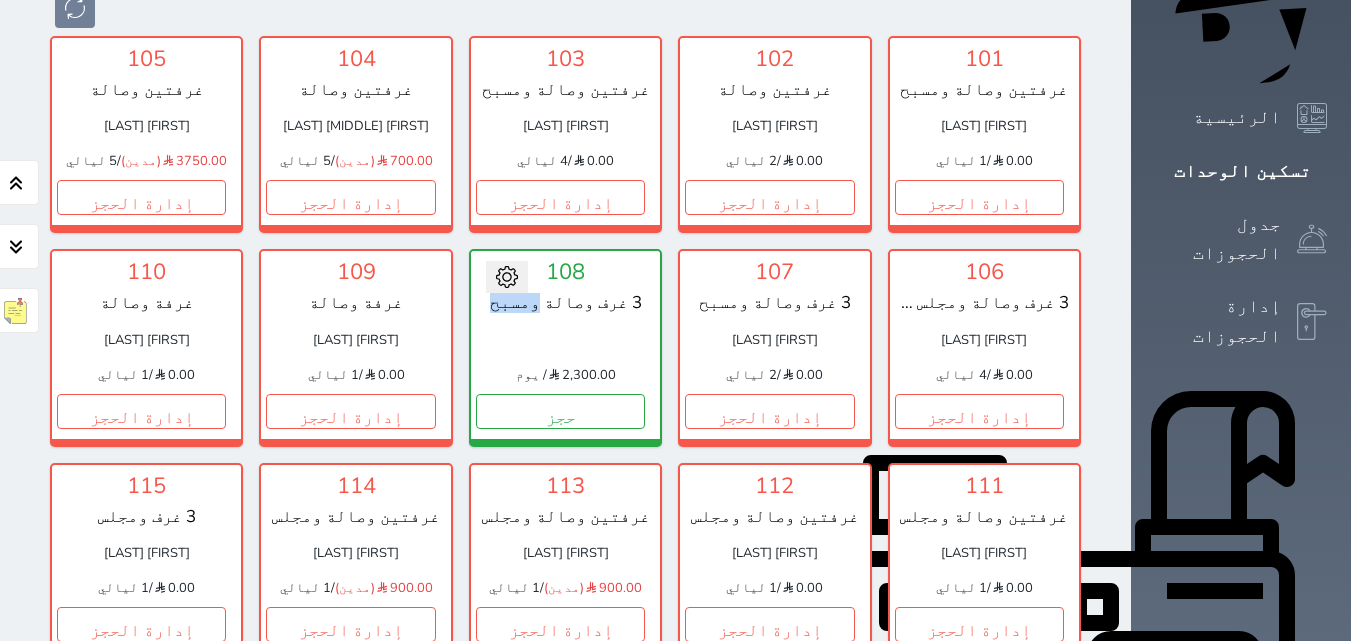 click on "3 غرف وصالة ومسبح" at bounding box center [565, 303] 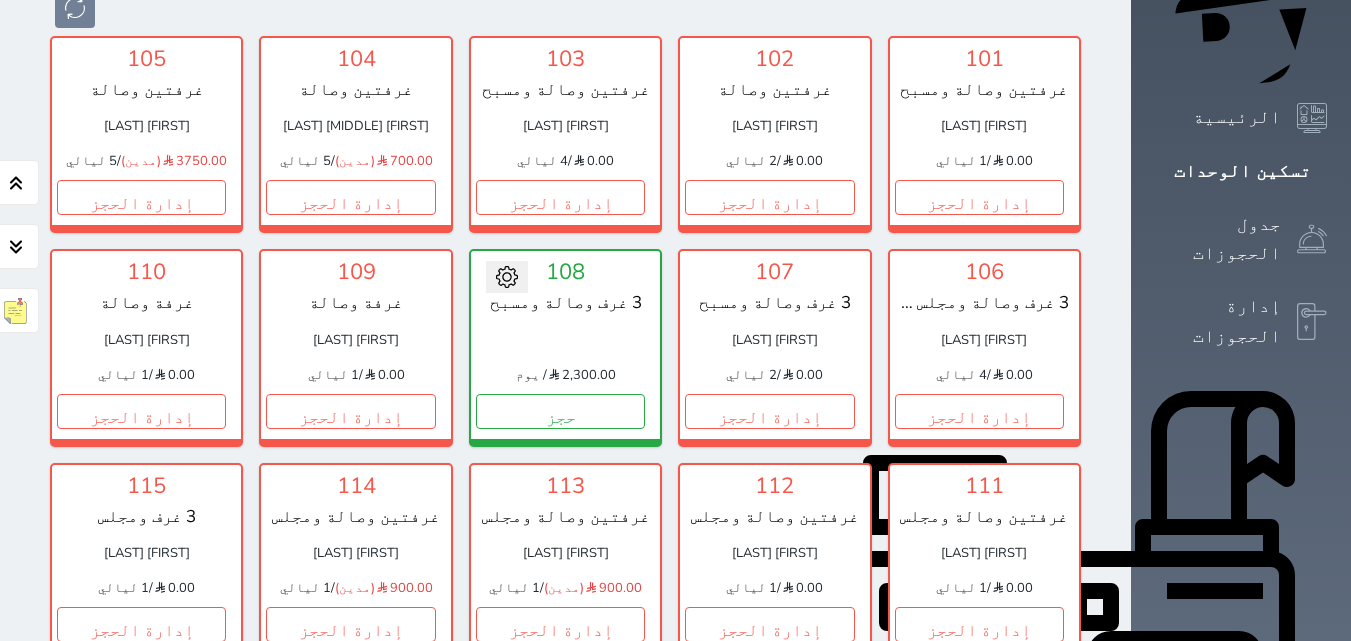 click on "3 غرف وصالة ومسبح" at bounding box center [565, 303] 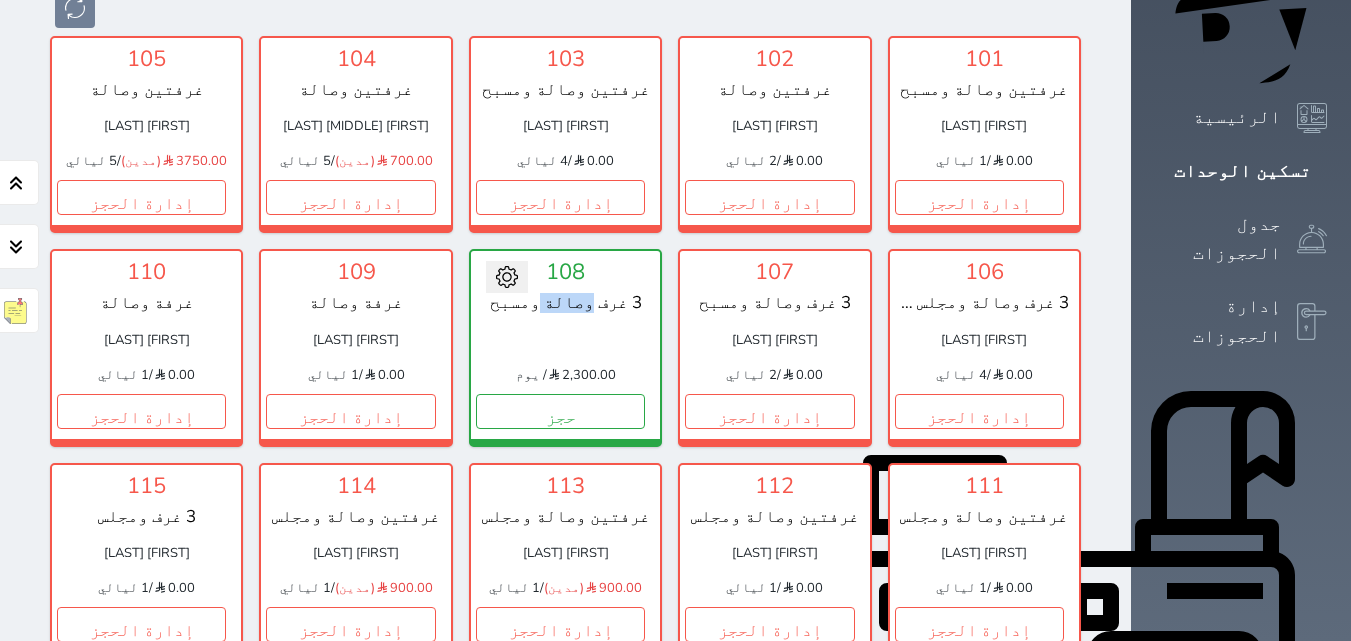click on "3 غرف وصالة ومسبح" at bounding box center [565, 303] 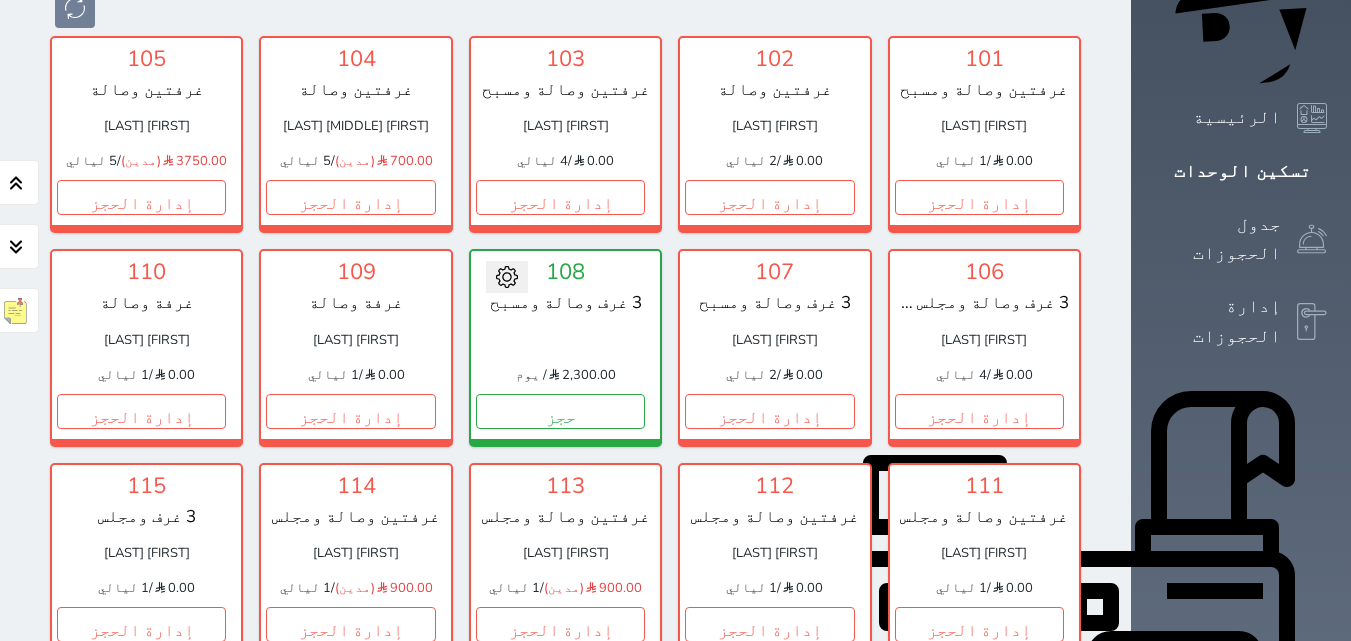 click on "3 غرف وصالة ومسبح" at bounding box center [565, 303] 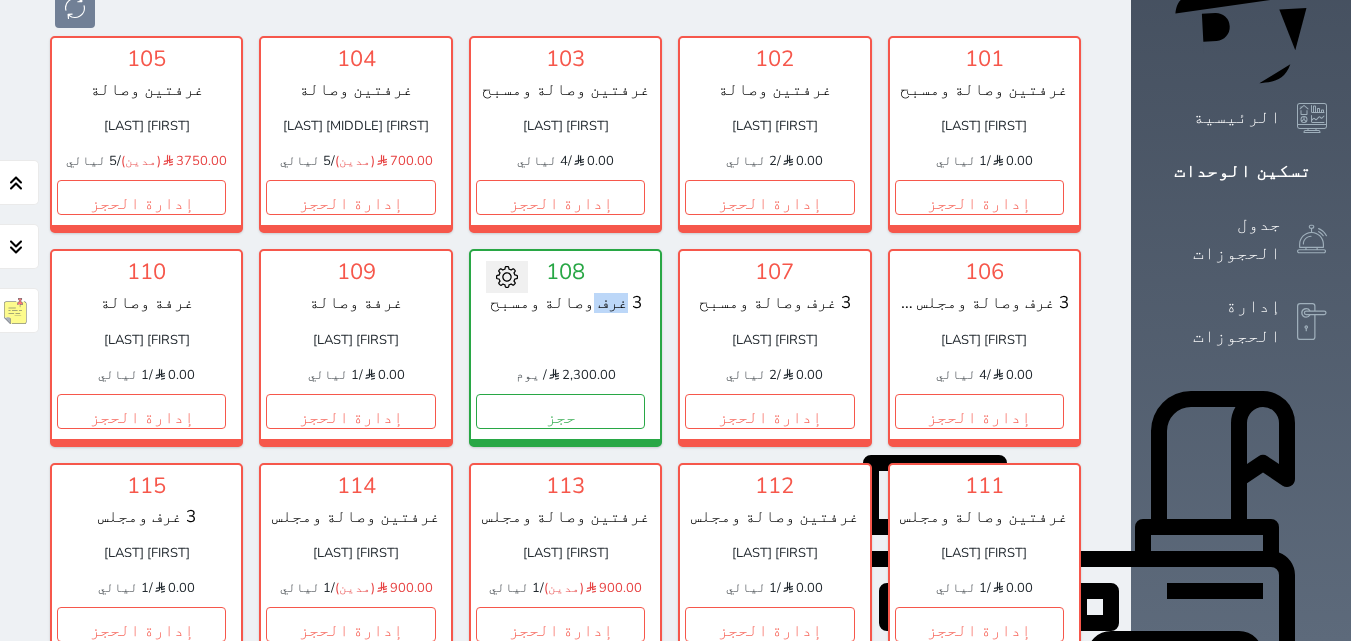 click on "3 غرف وصالة ومسبح" at bounding box center [565, 303] 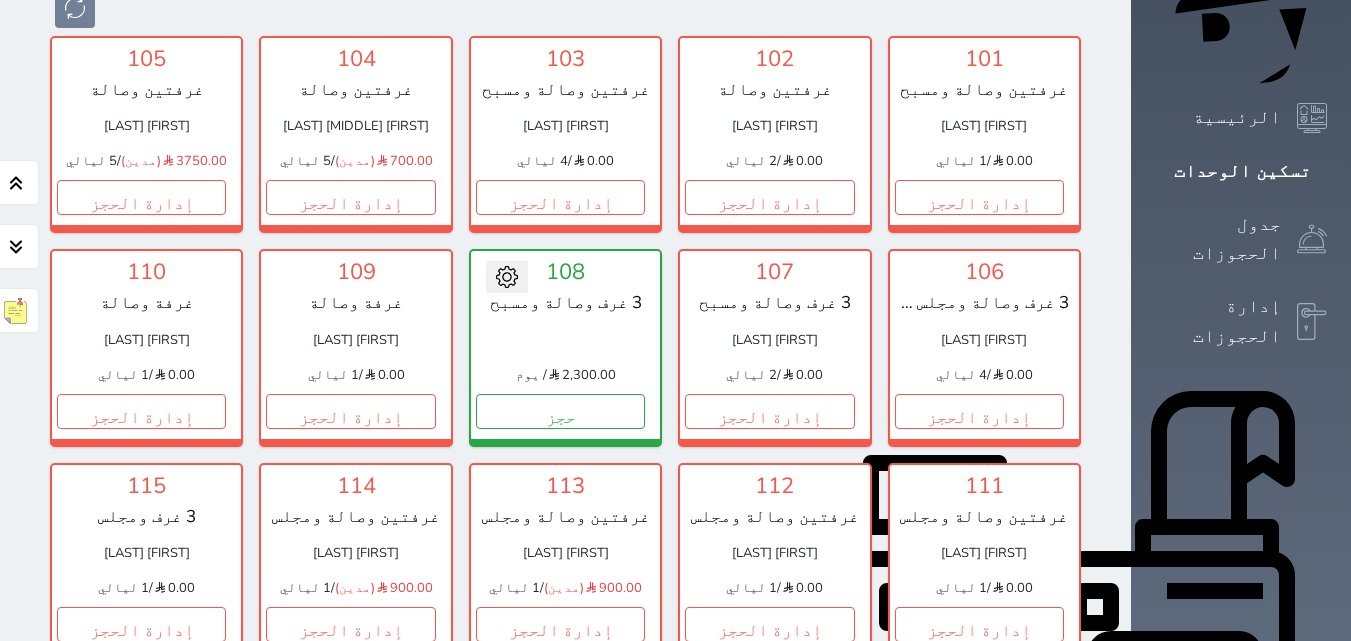 click on "3 غرف وصالة ومسبح" at bounding box center (565, 303) 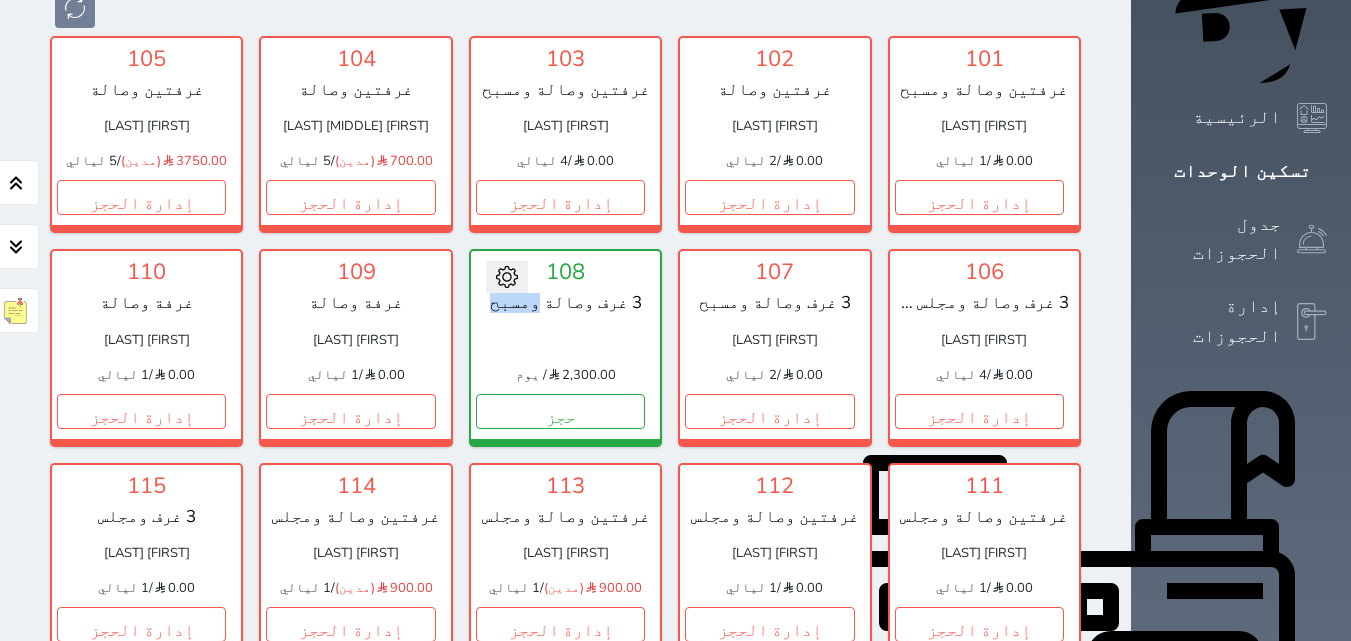 click on "3 غرف وصالة ومسبح" at bounding box center [565, 303] 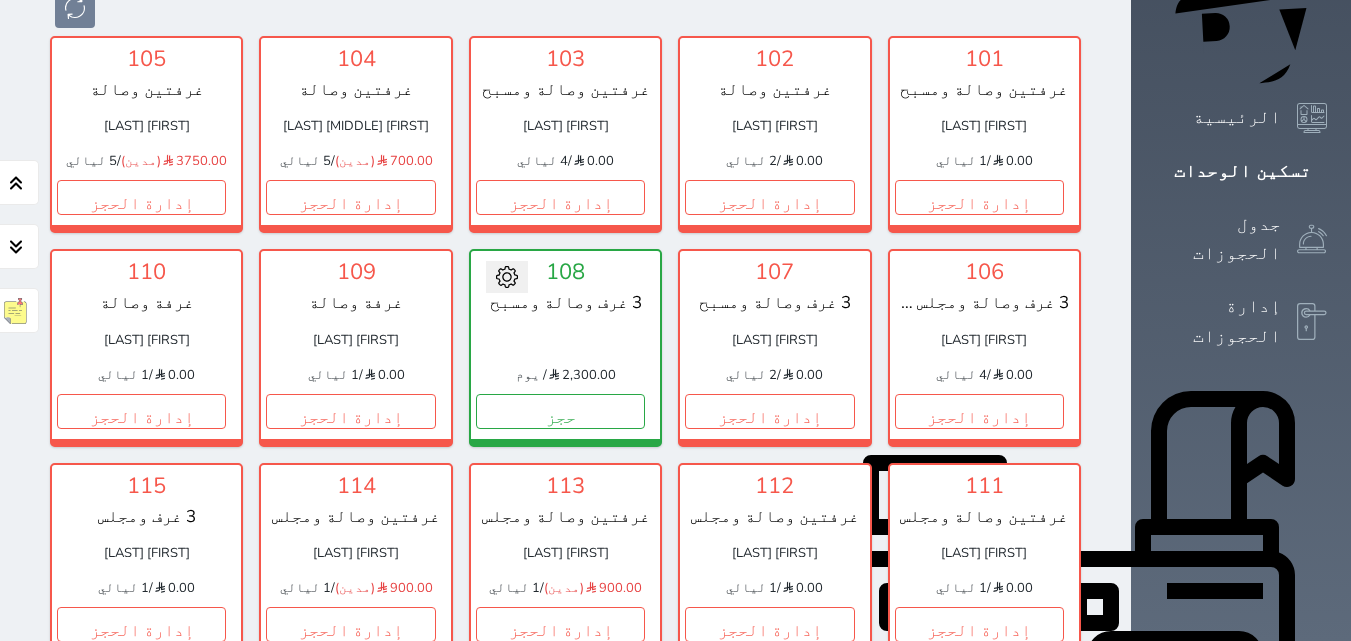click on "تحويل لتحت الصيانة
تحويل لتحت التنظيف
108   3 غرف وصالة ومسبح
2,300.00
/ يوم       حجز" at bounding box center [565, 347] 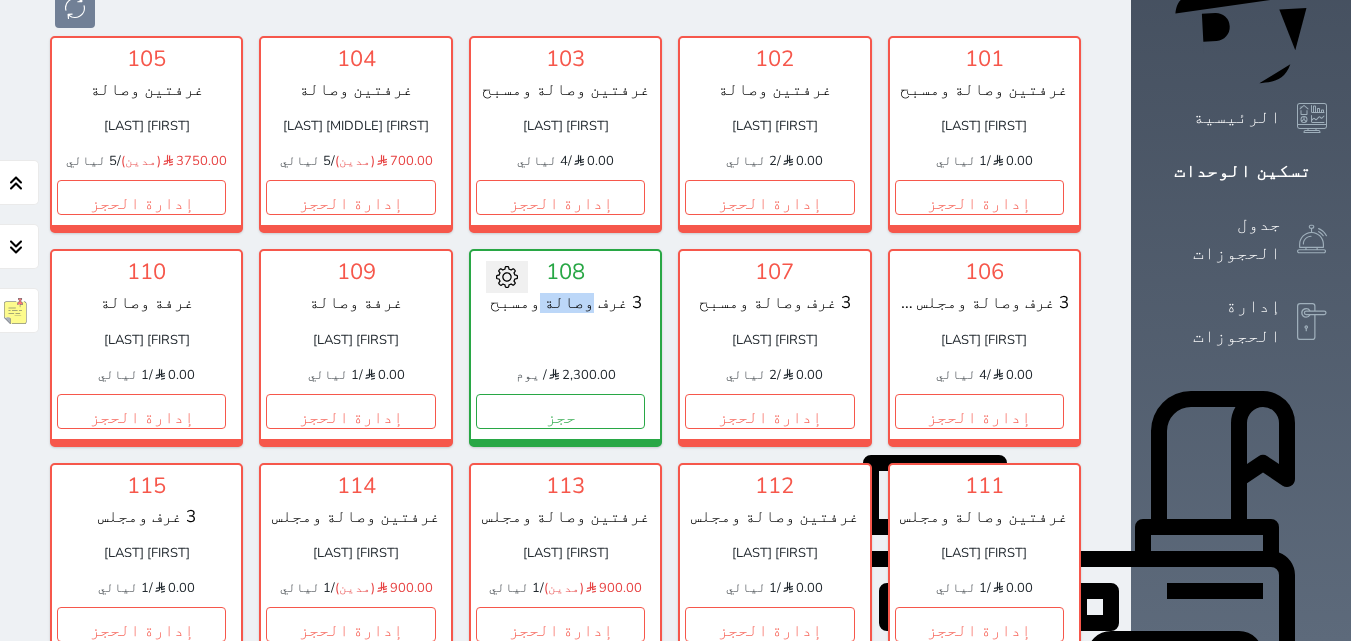 click on "3 غرف وصالة ومسبح" at bounding box center [565, 303] 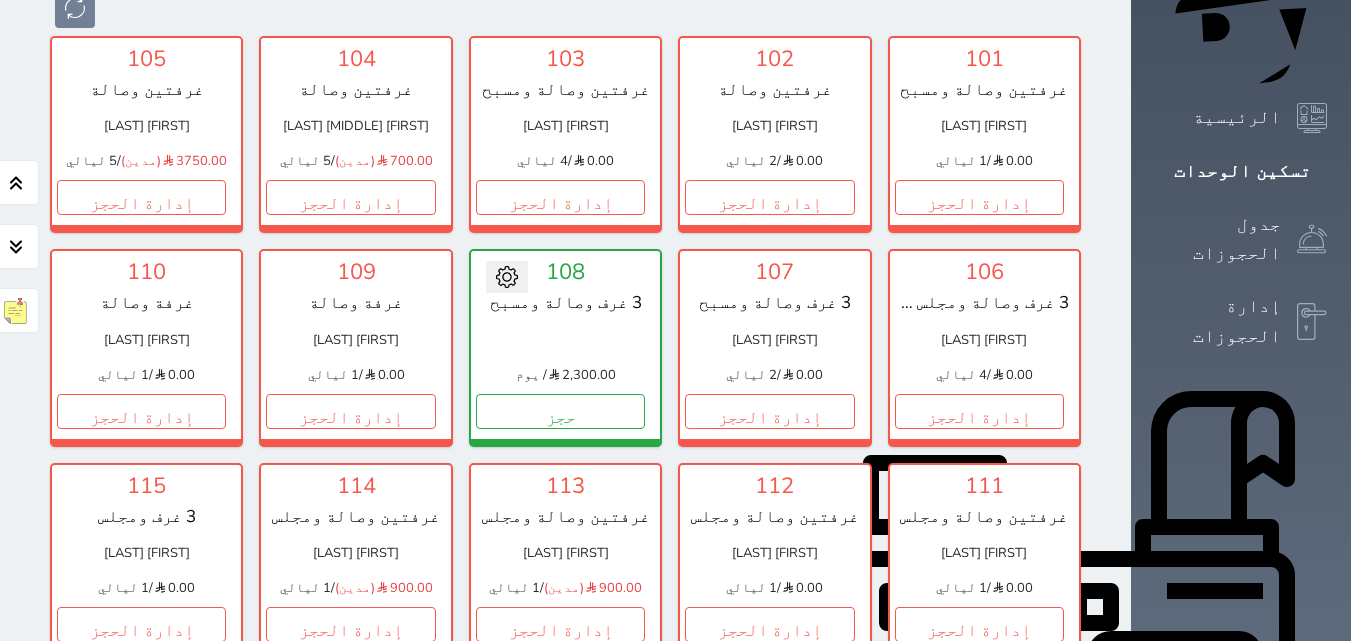 click on "3 غرف وصالة ومسبح" at bounding box center (565, 303) 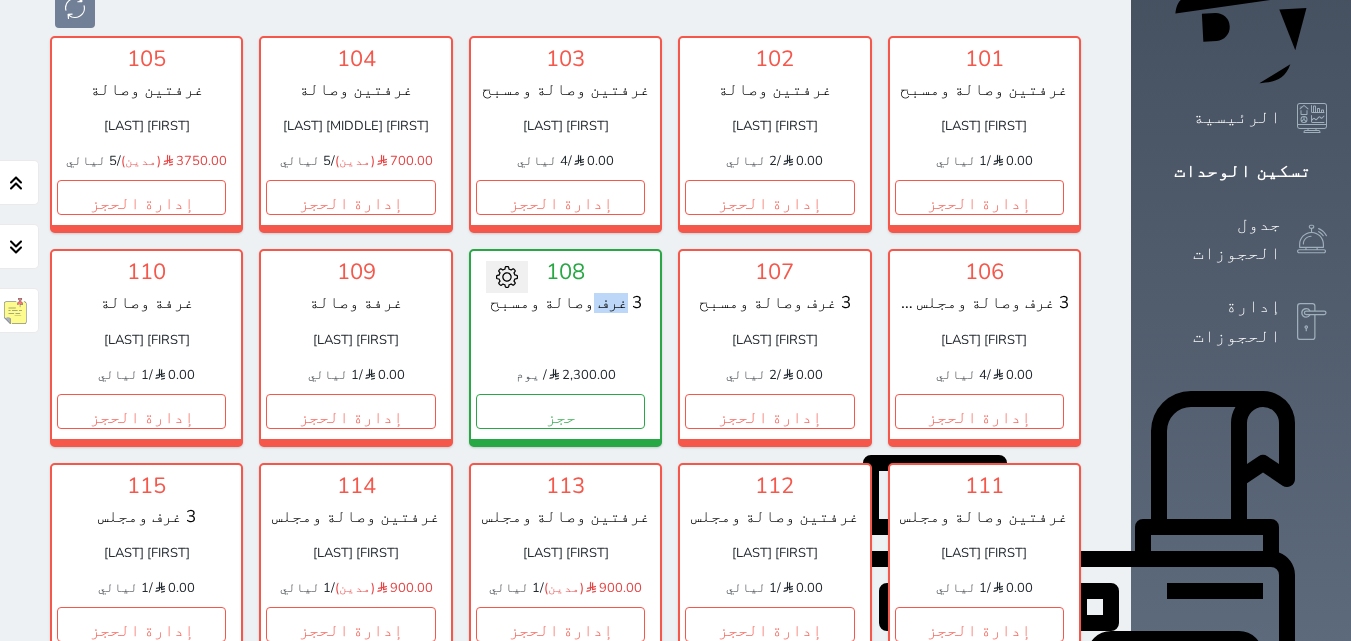 click on "3 غرف وصالة ومسبح" at bounding box center [565, 303] 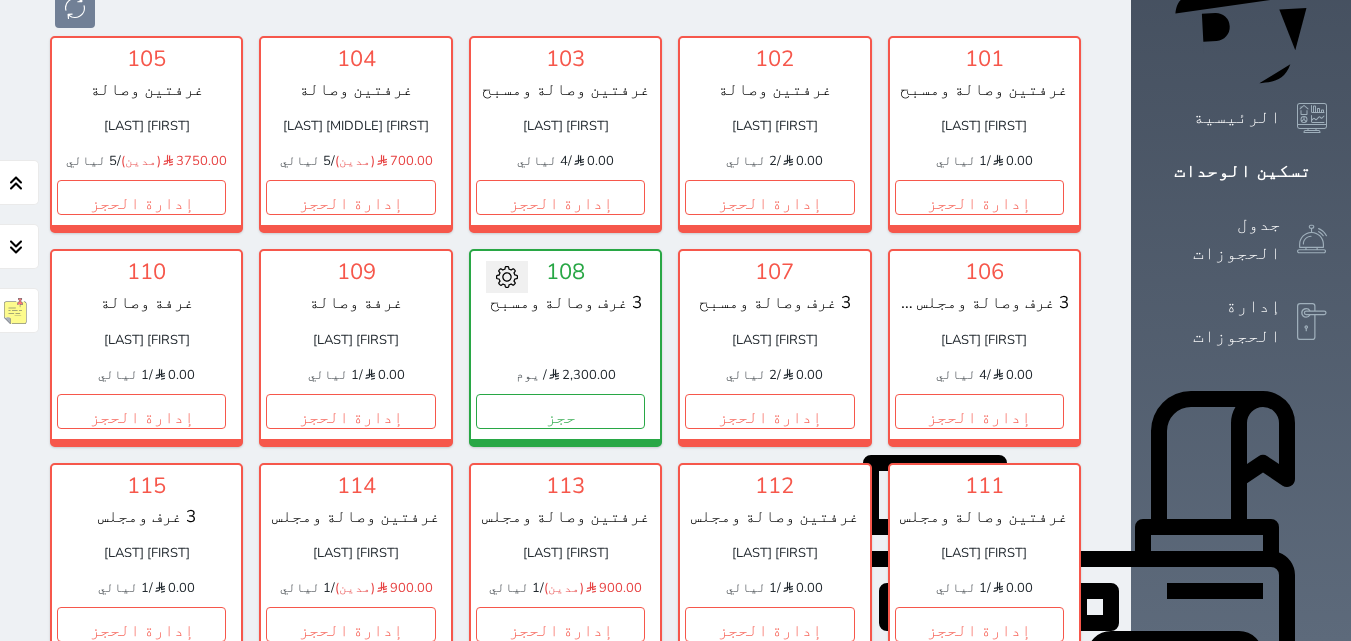 click on "3 غرف وصالة ومسبح" at bounding box center [565, 303] 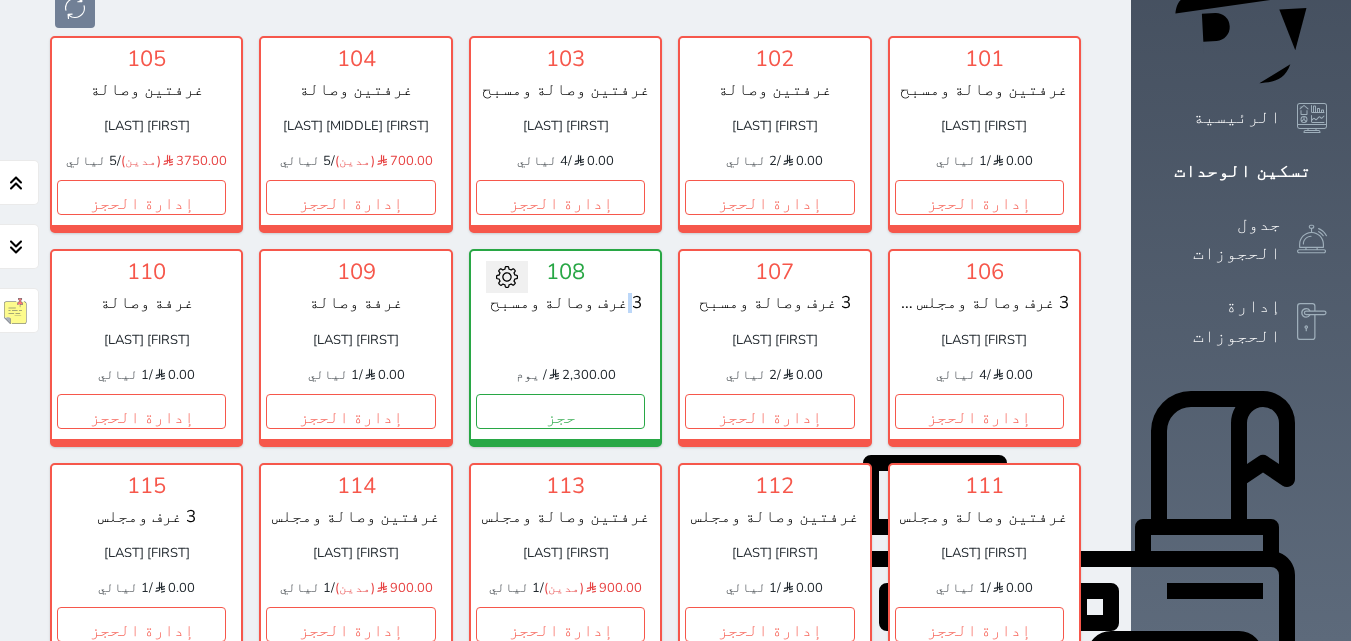 click on "3 غرف وصالة ومسبح" at bounding box center [565, 303] 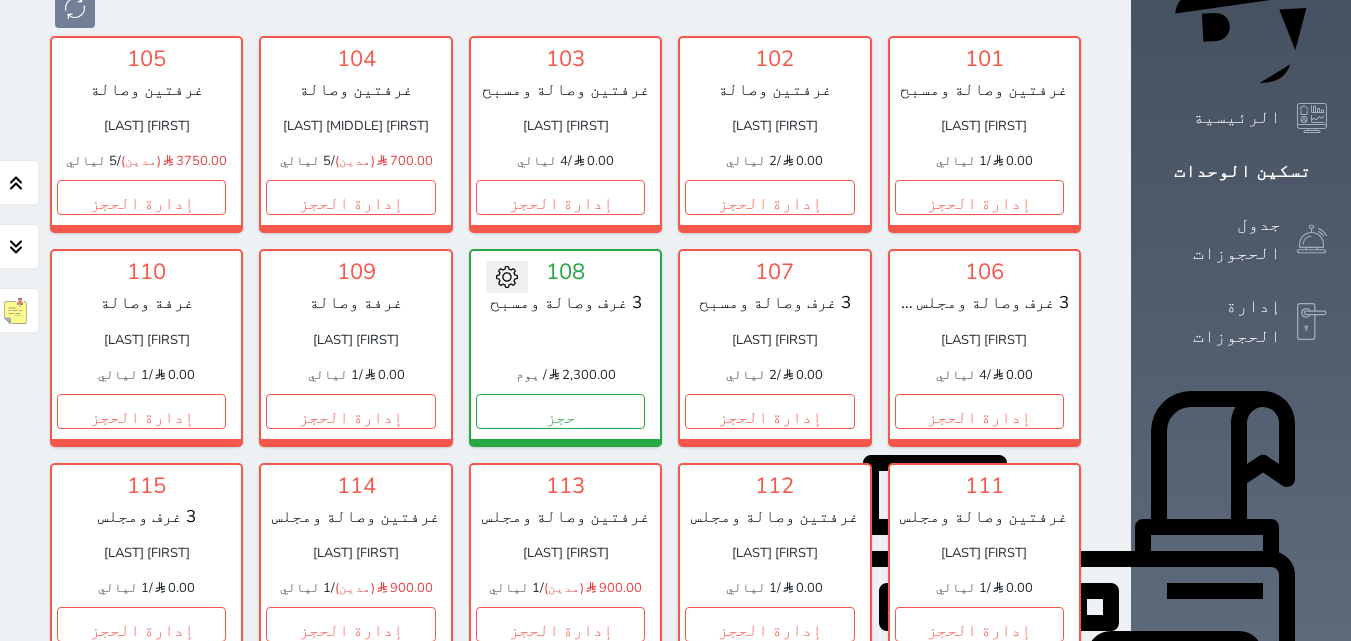 click on "3 غرف وصالة ومسبح" at bounding box center (565, 303) 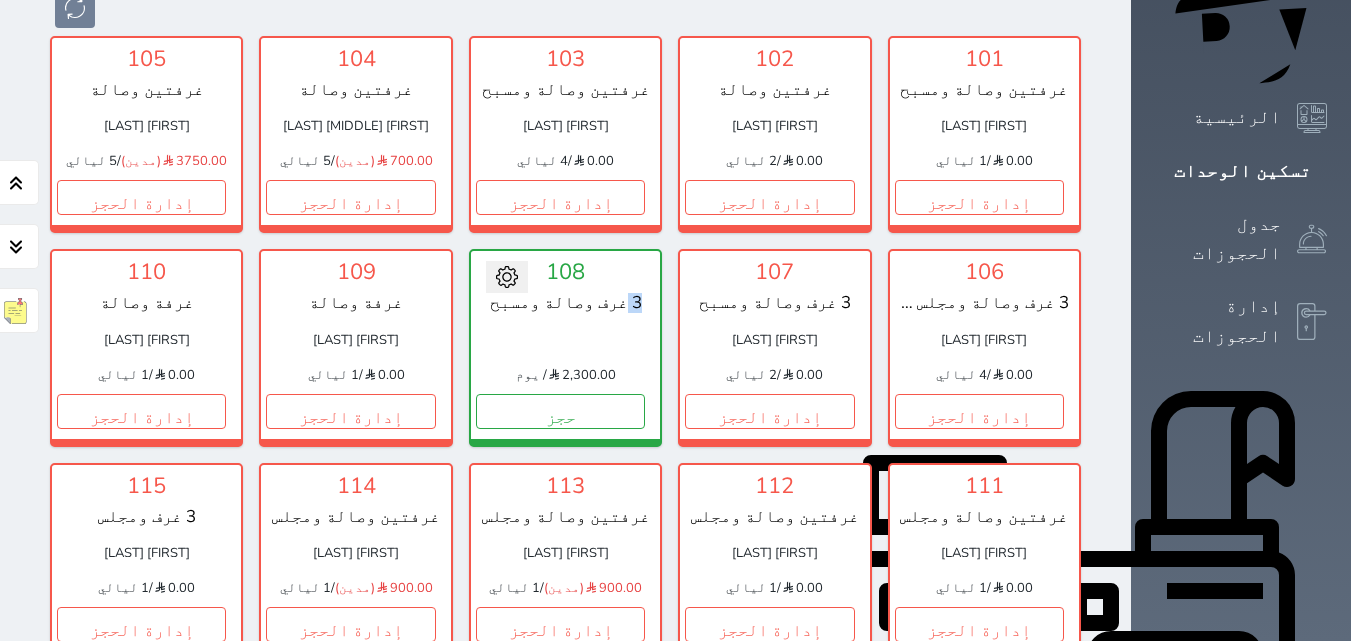 click on "3 غرف وصالة ومسبح" at bounding box center [565, 303] 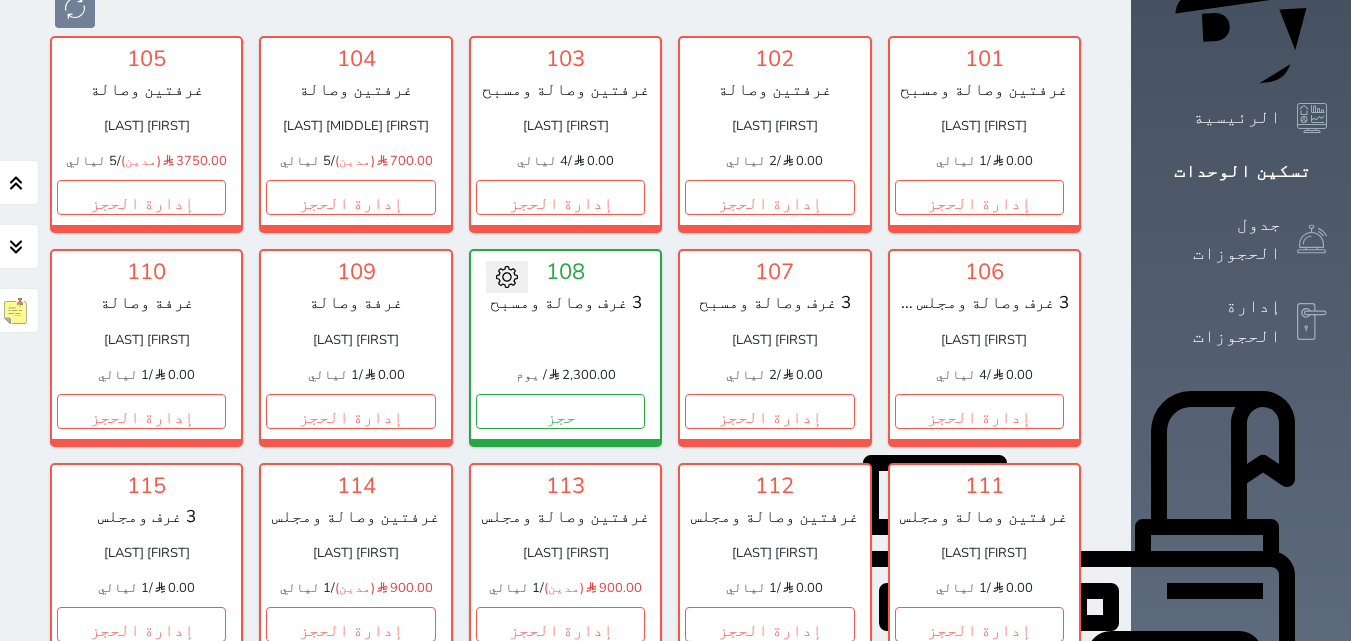 click on "3 غرف وصالة ومسبح" at bounding box center (565, 303) 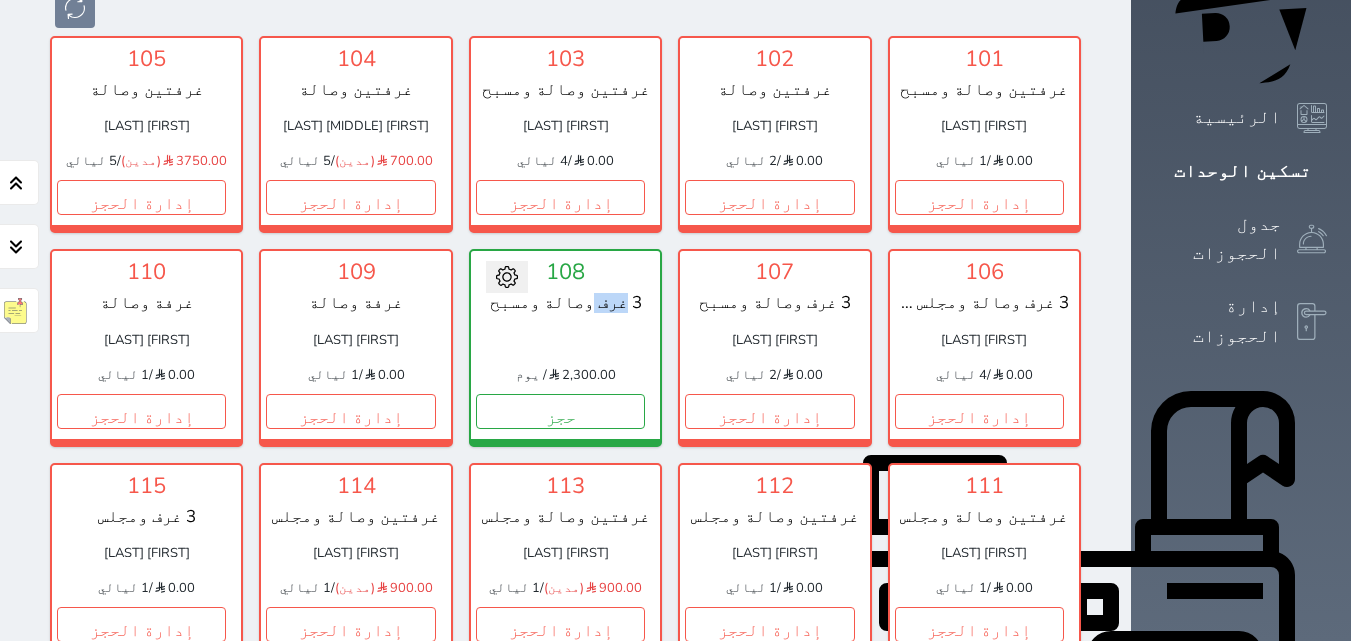 click on "3 غرف وصالة ومسبح" at bounding box center [565, 303] 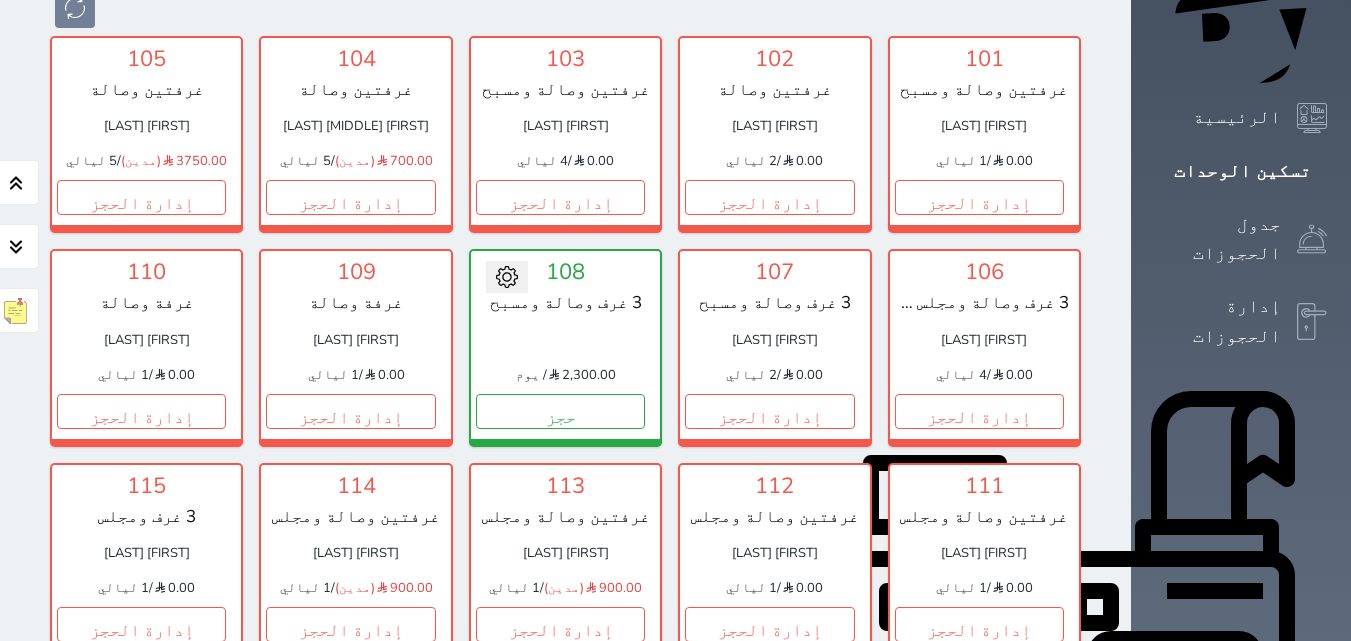 click on "3 غرف وصالة ومسبح" at bounding box center [565, 303] 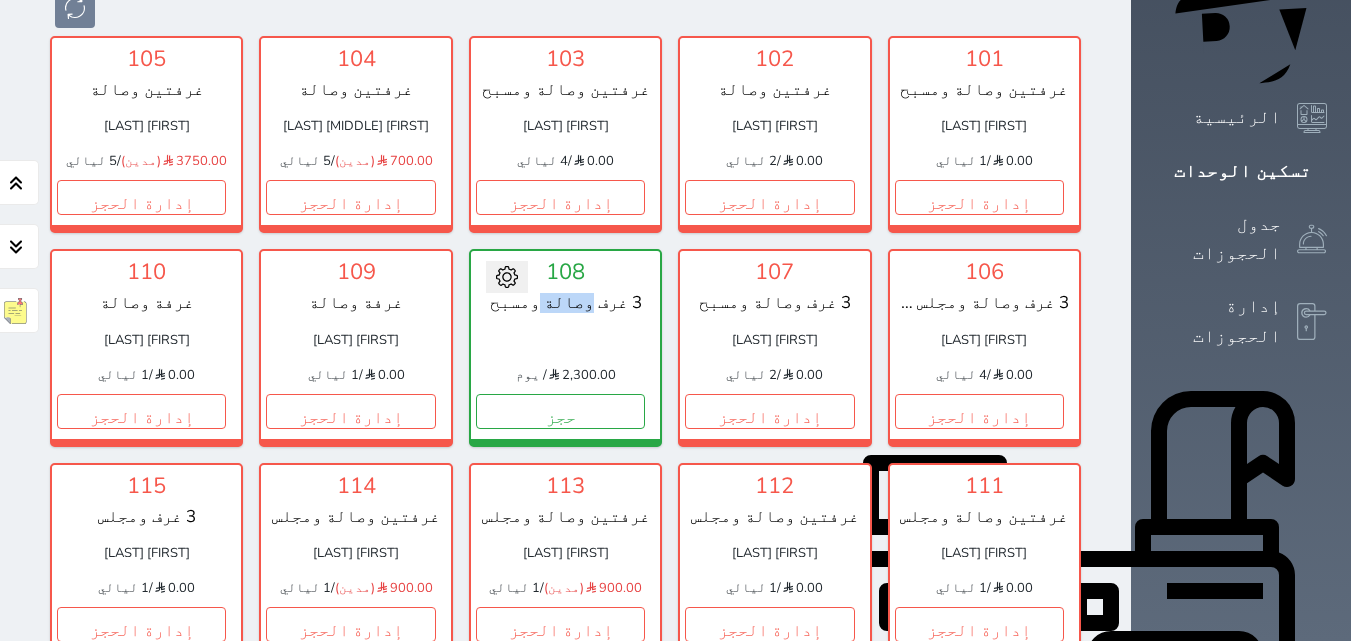 click on "3 غرف وصالة ومسبح" at bounding box center (565, 303) 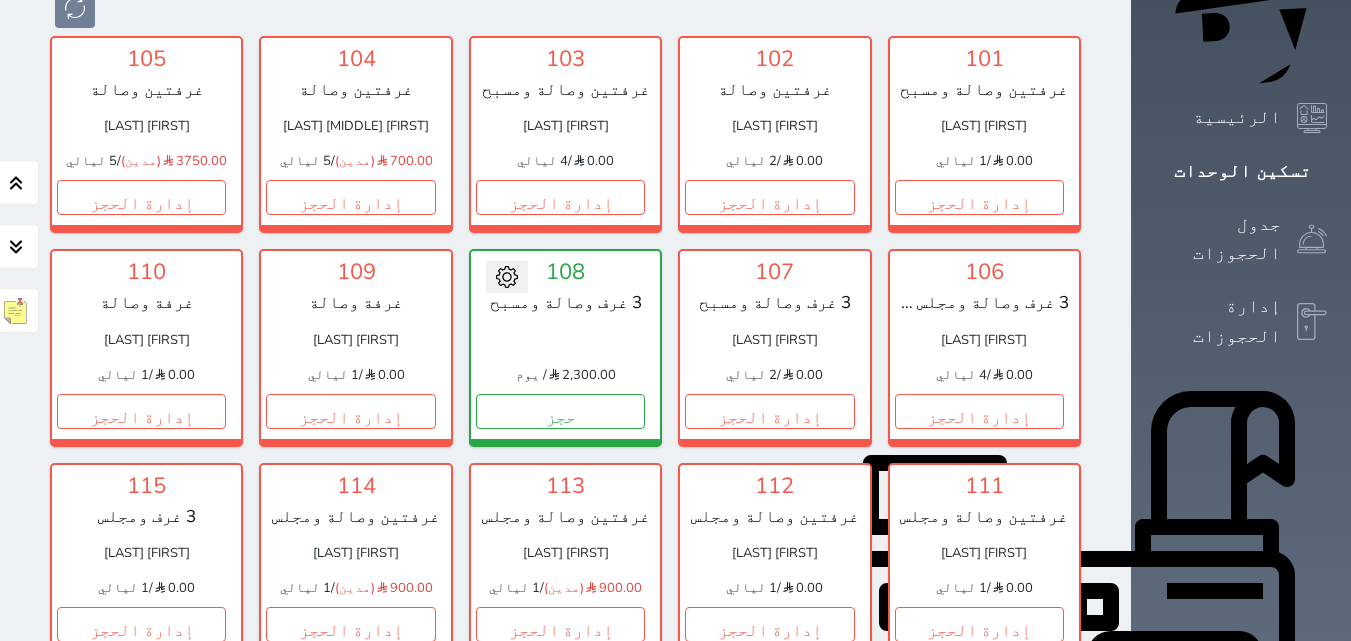 click on "3 غرف وصالة ومسبح" at bounding box center (565, 303) 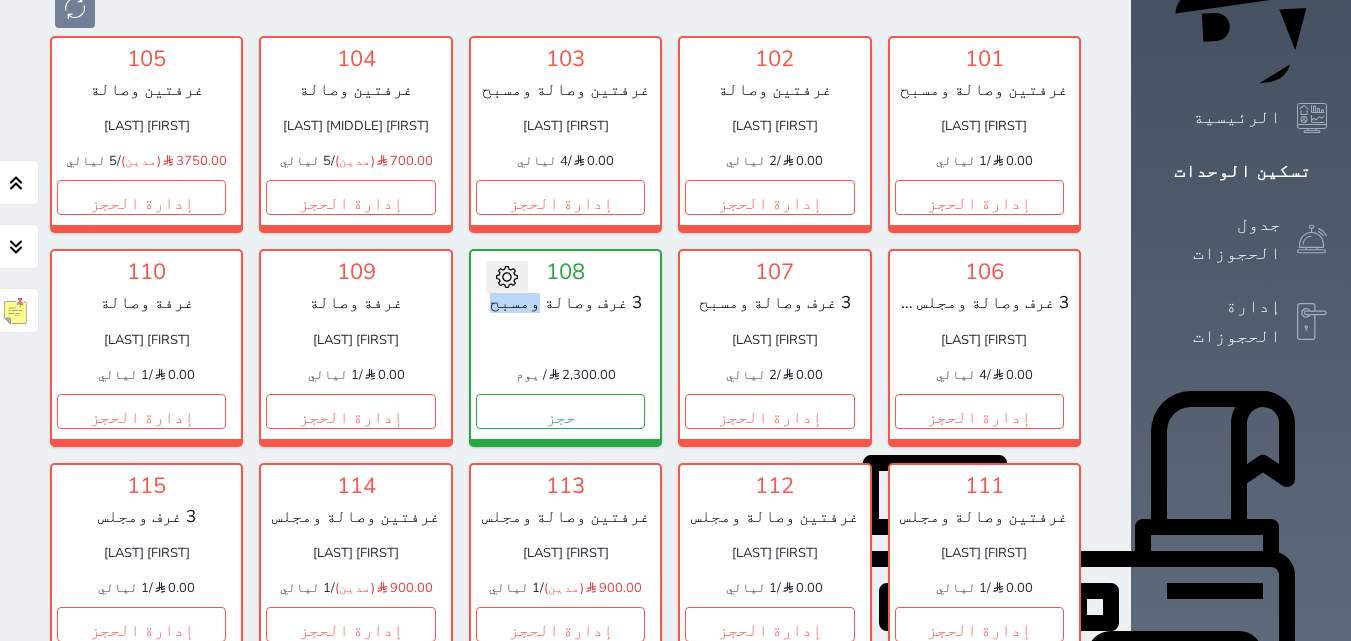 click on "3 غرف وصالة ومسبح" at bounding box center (565, 303) 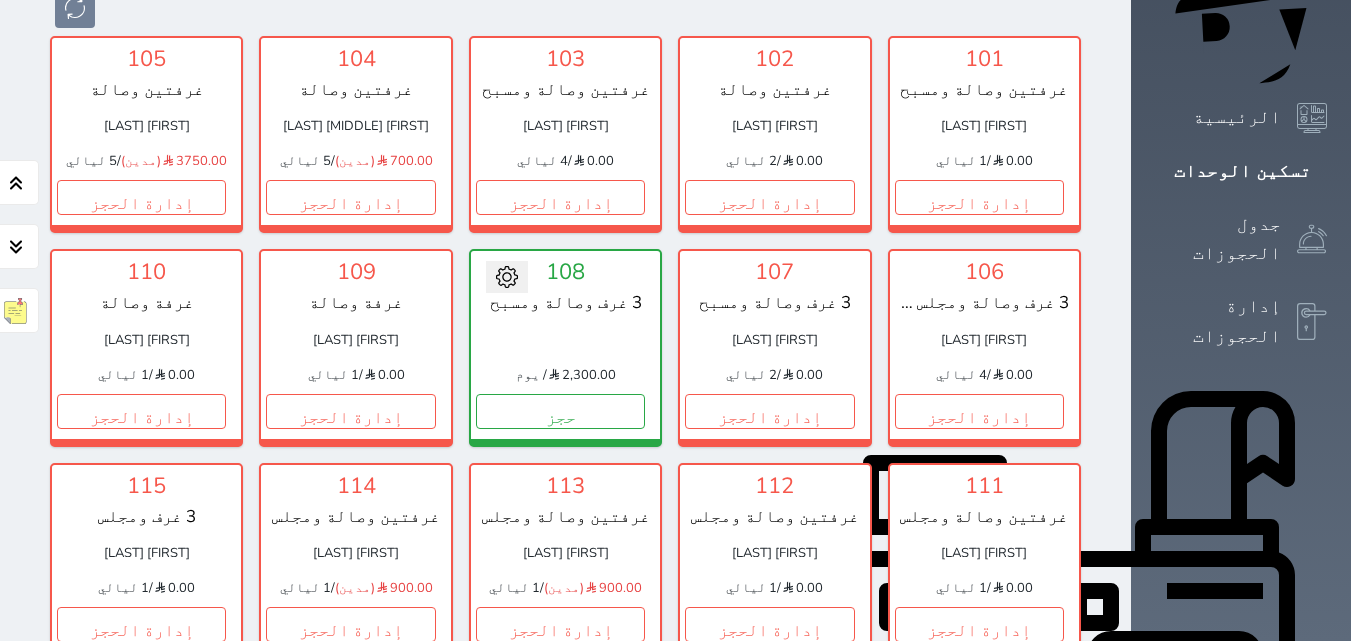 click on "2,300.00
/ يوم" at bounding box center (565, 376) 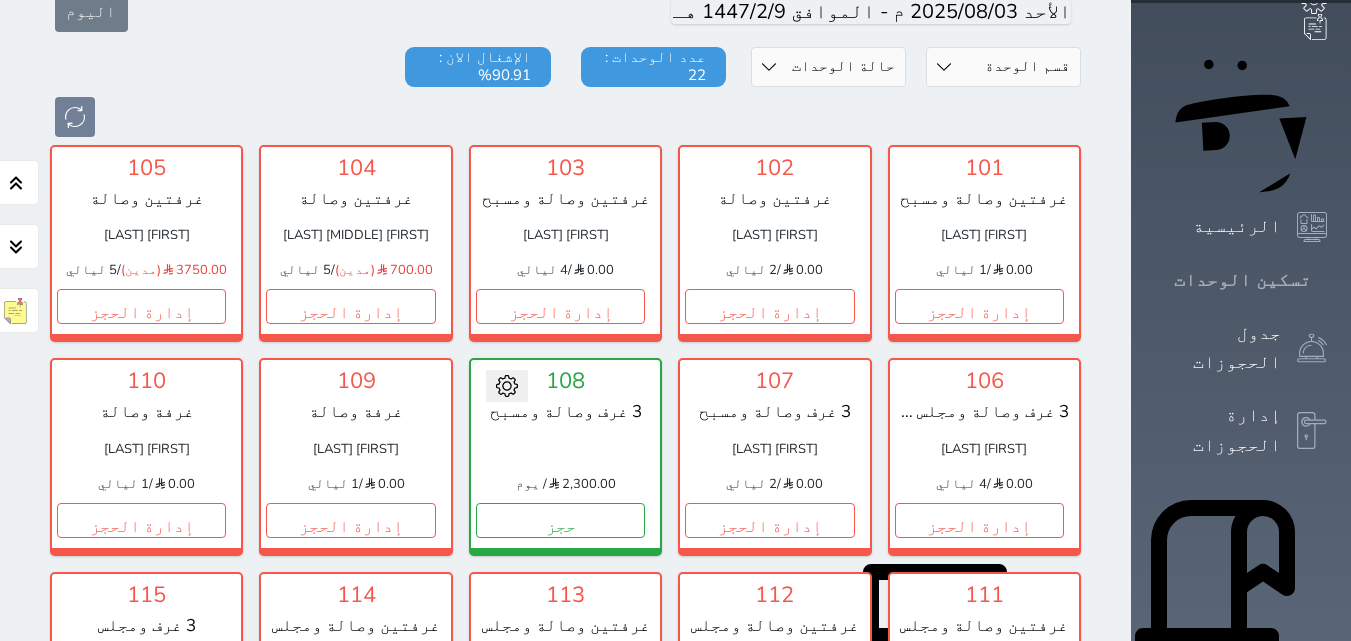 scroll, scrollTop: 0, scrollLeft: 0, axis: both 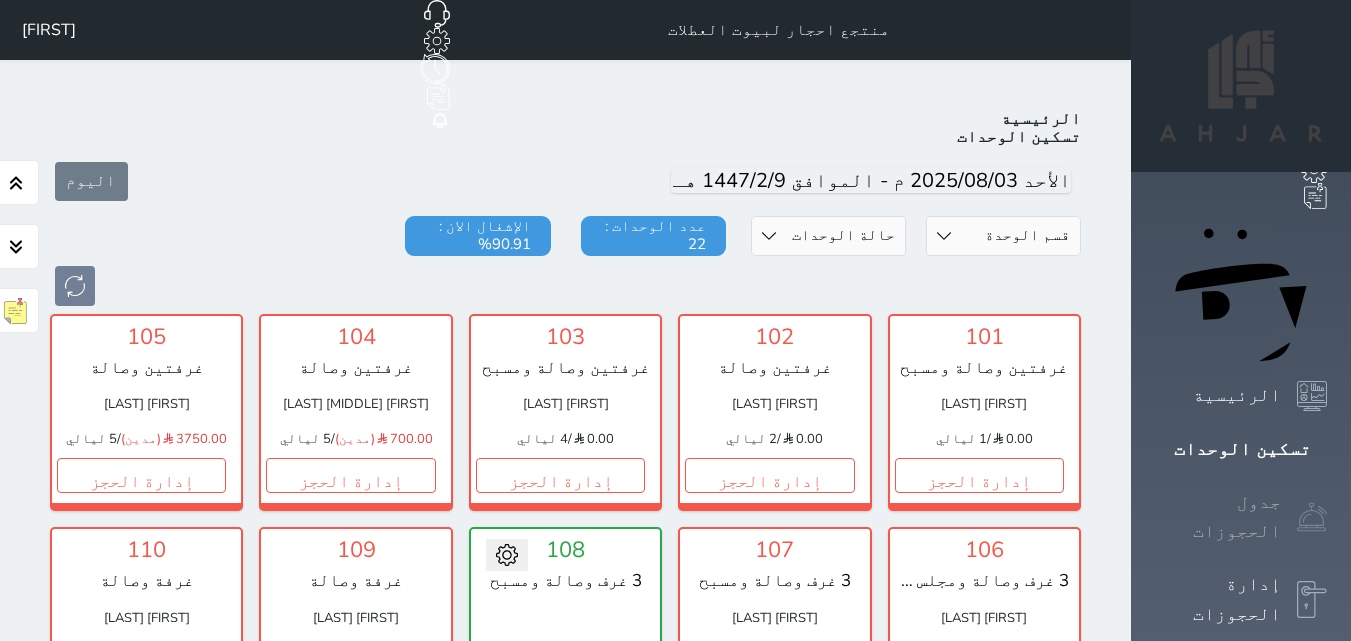 click 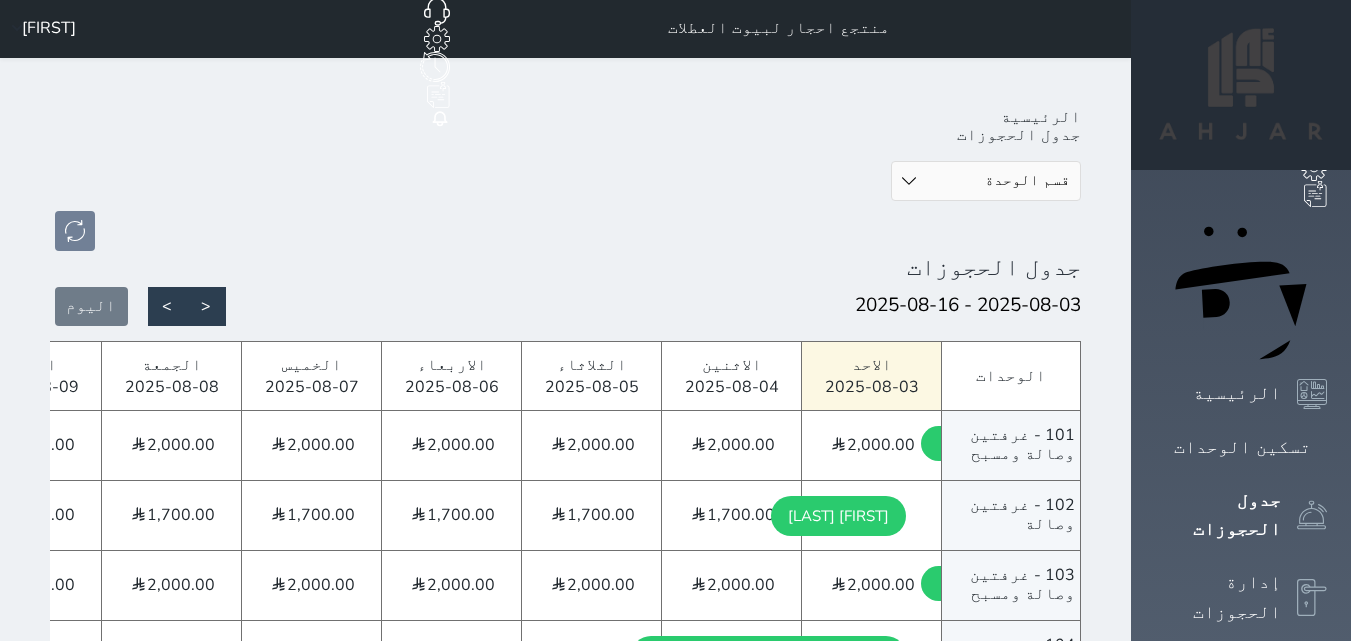 scroll, scrollTop: 0, scrollLeft: 0, axis: both 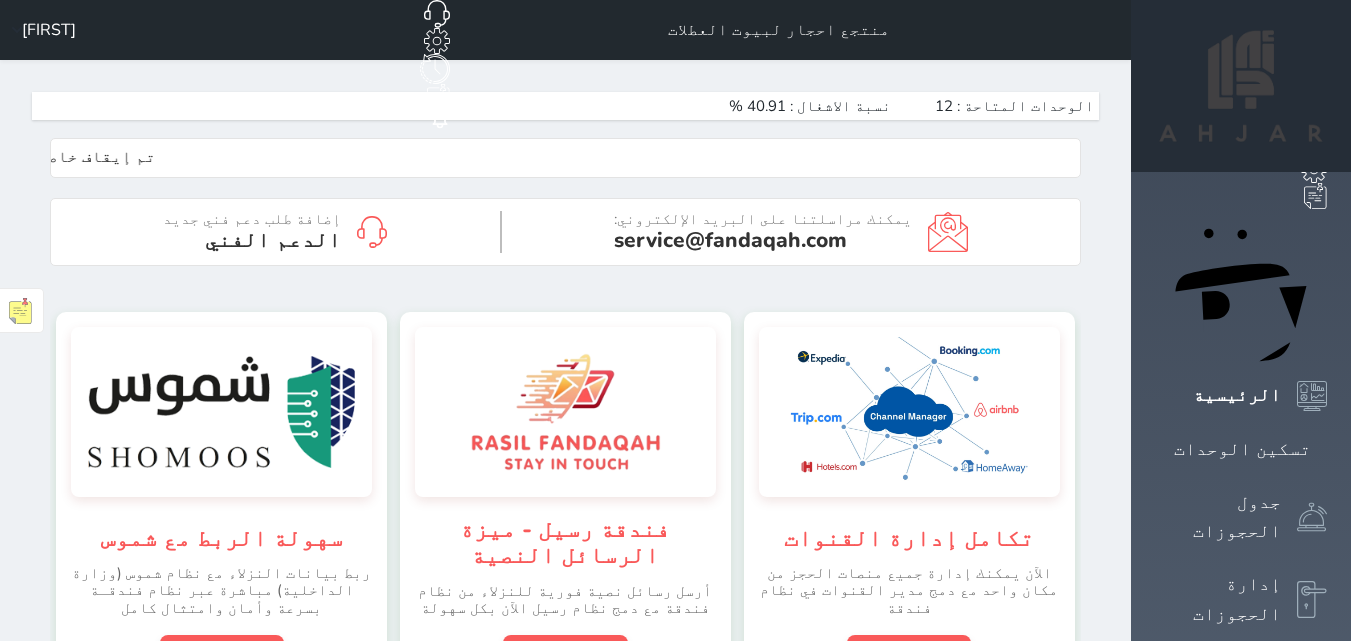 click on "[FIRST]" at bounding box center [49, 30] 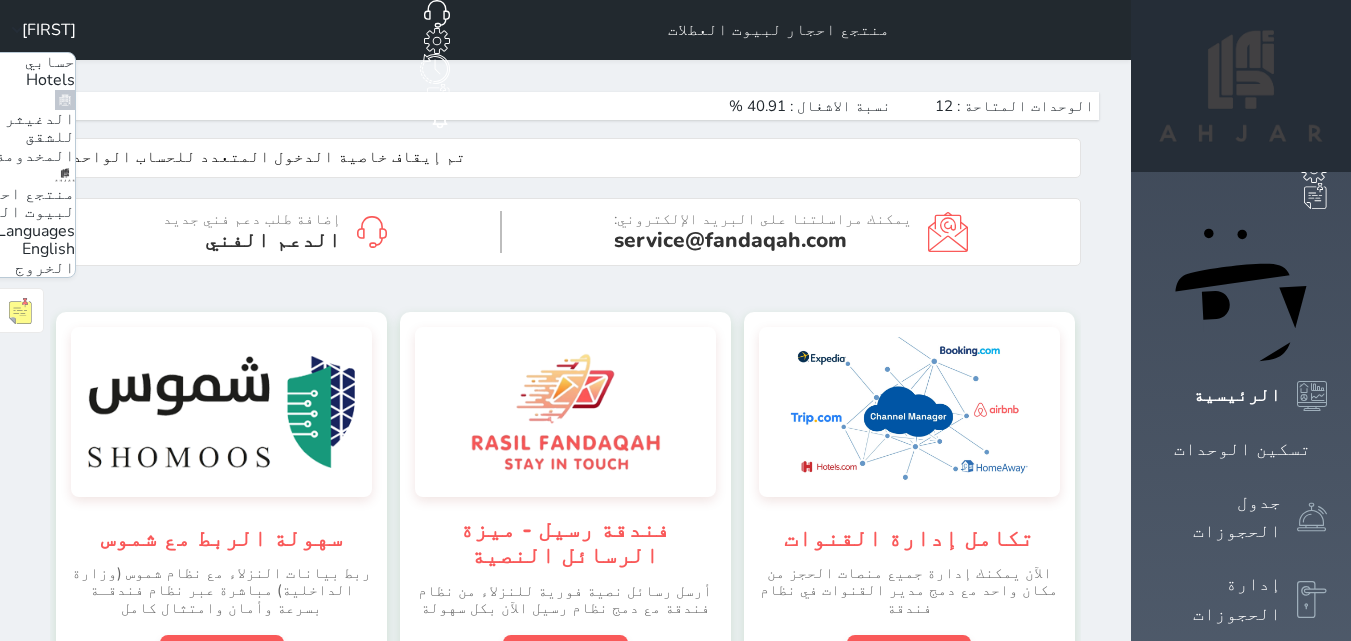 click on "الخروج" at bounding box center (45, 268) 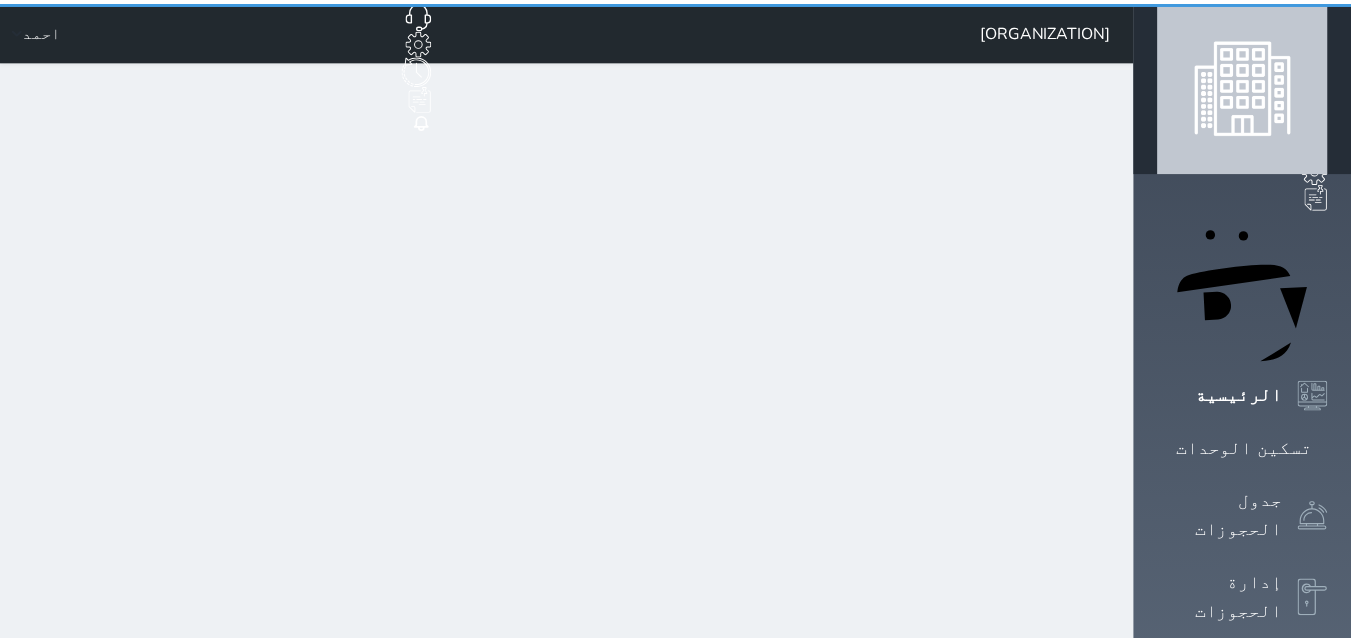 scroll, scrollTop: 0, scrollLeft: 0, axis: both 